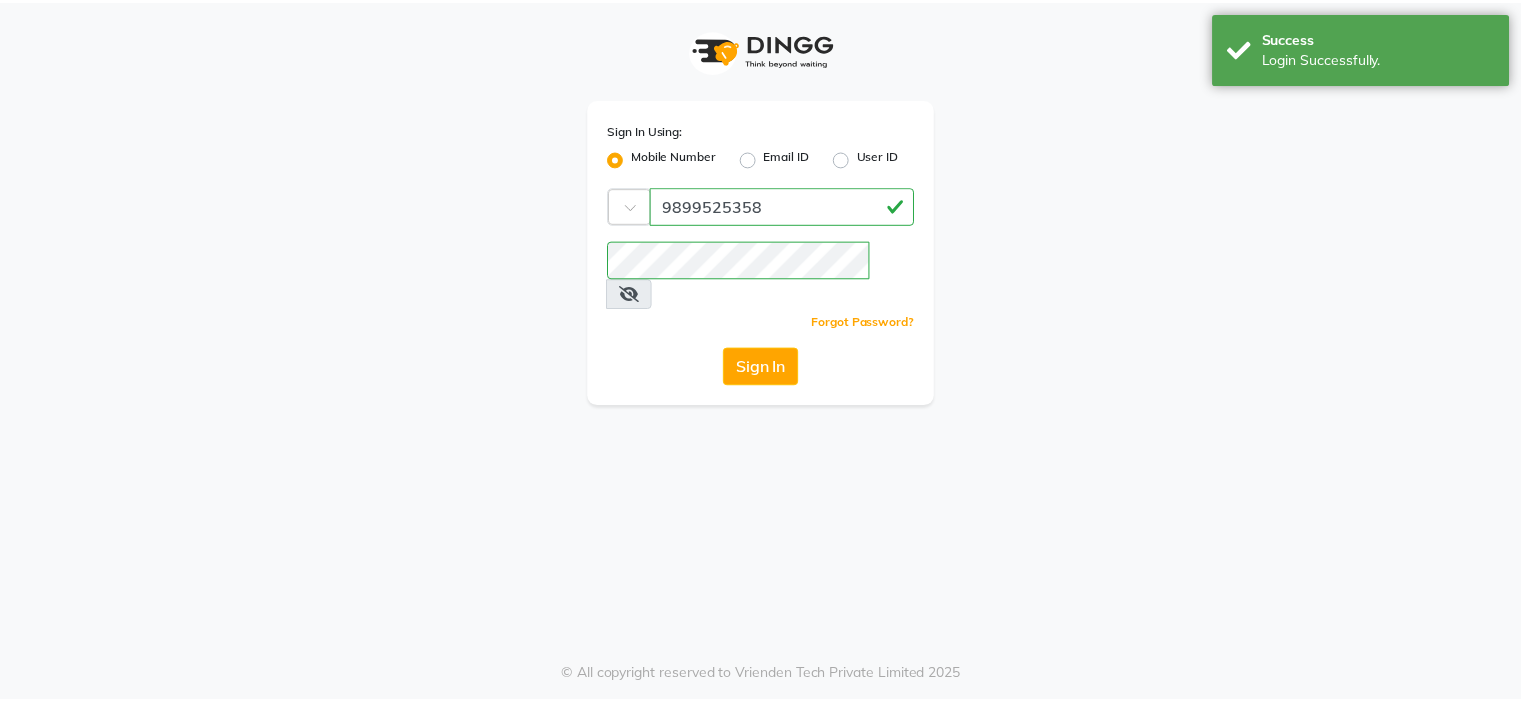 scroll, scrollTop: 0, scrollLeft: 0, axis: both 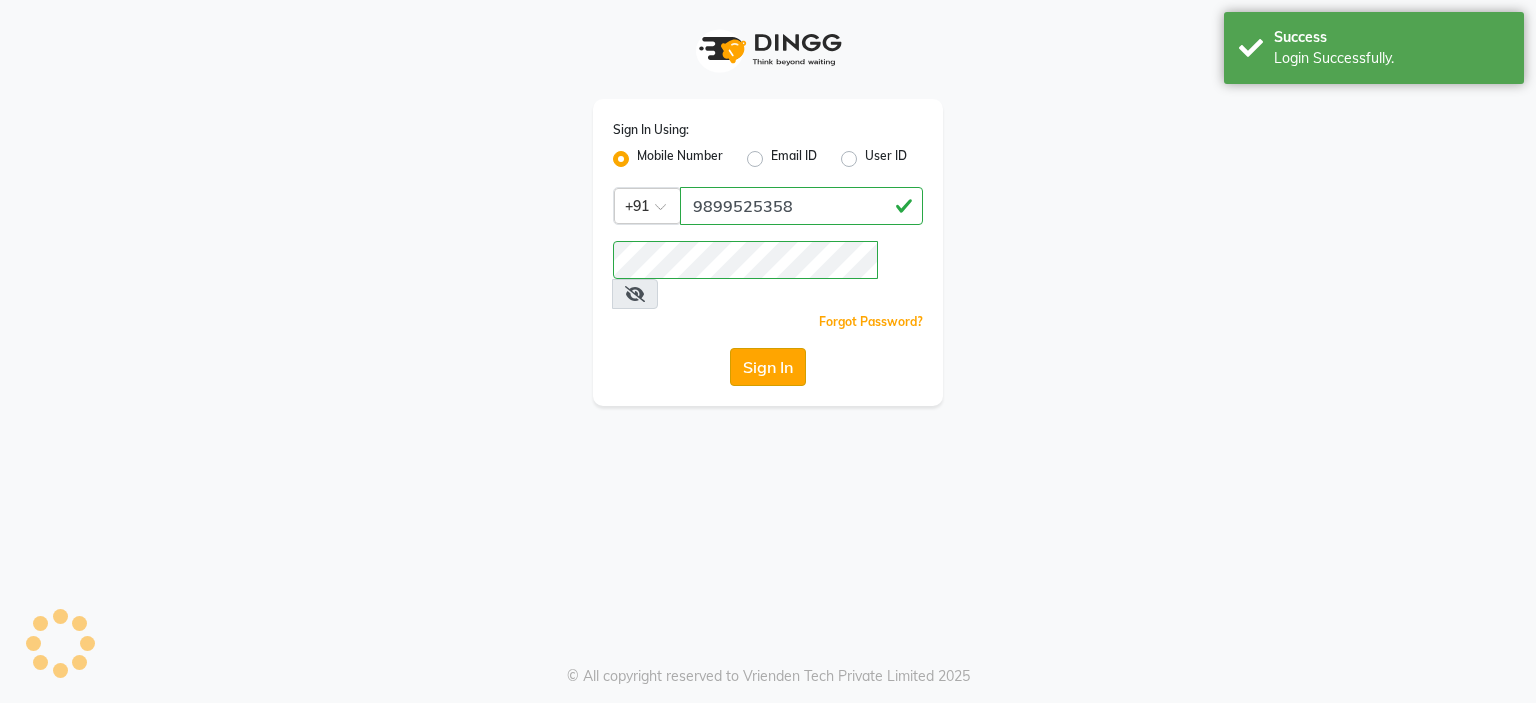 click on "Sign In" 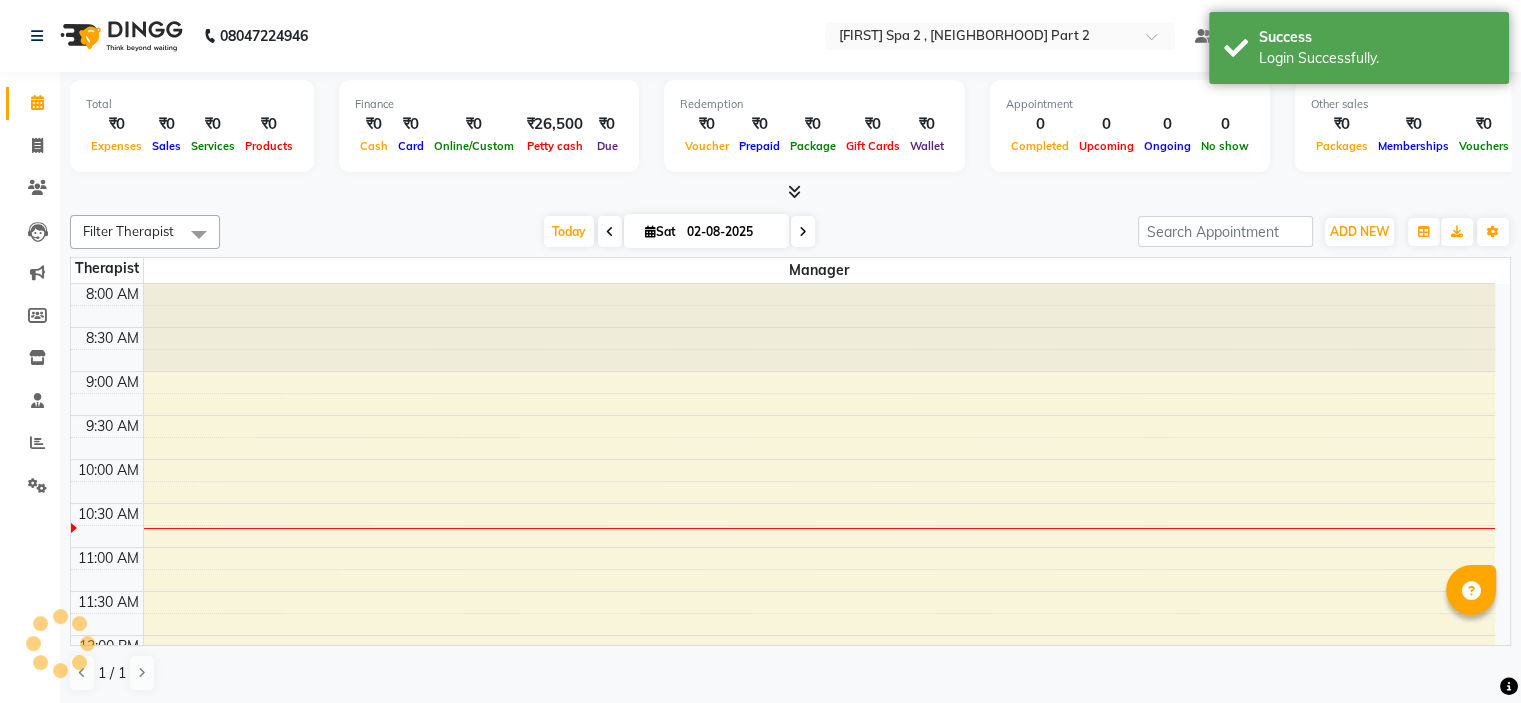 scroll, scrollTop: 0, scrollLeft: 0, axis: both 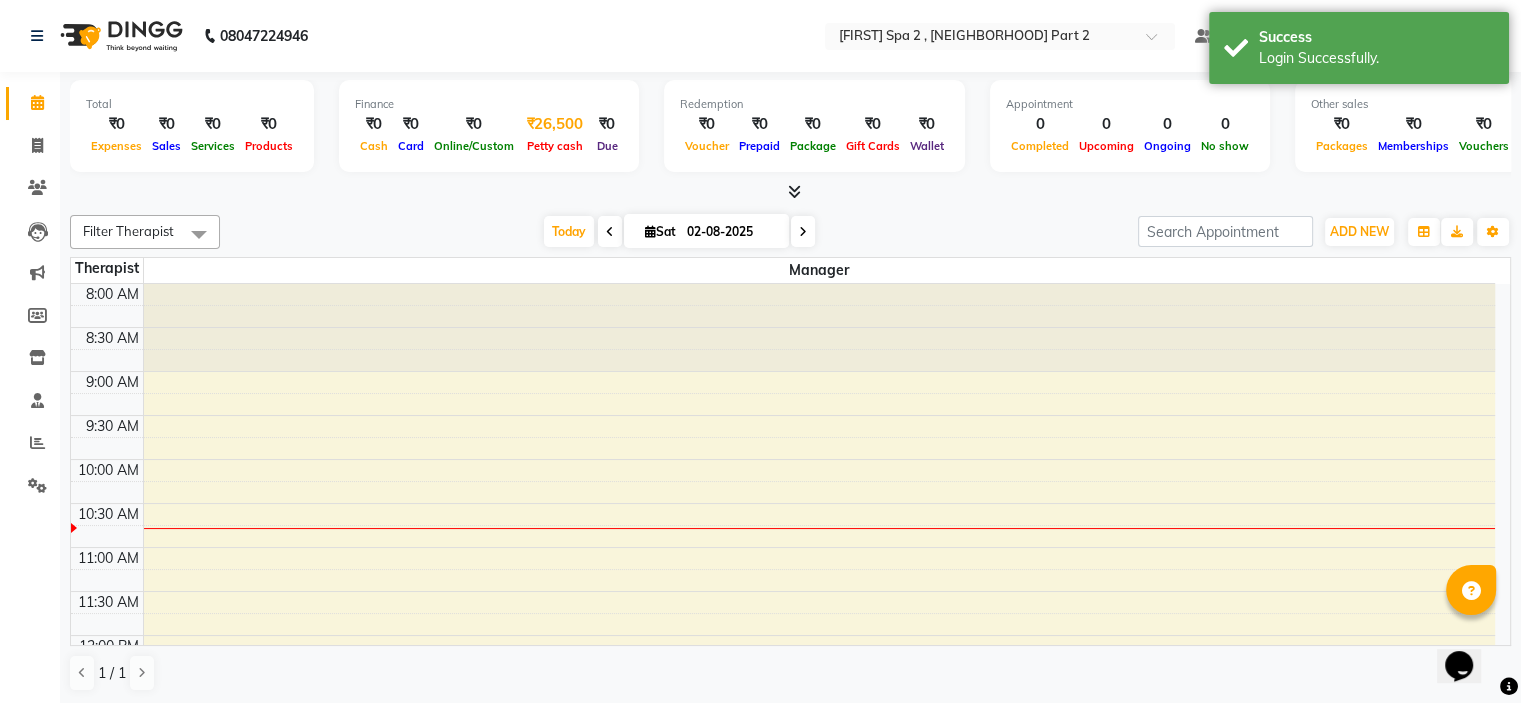 click on "Petty cash" at bounding box center (555, 146) 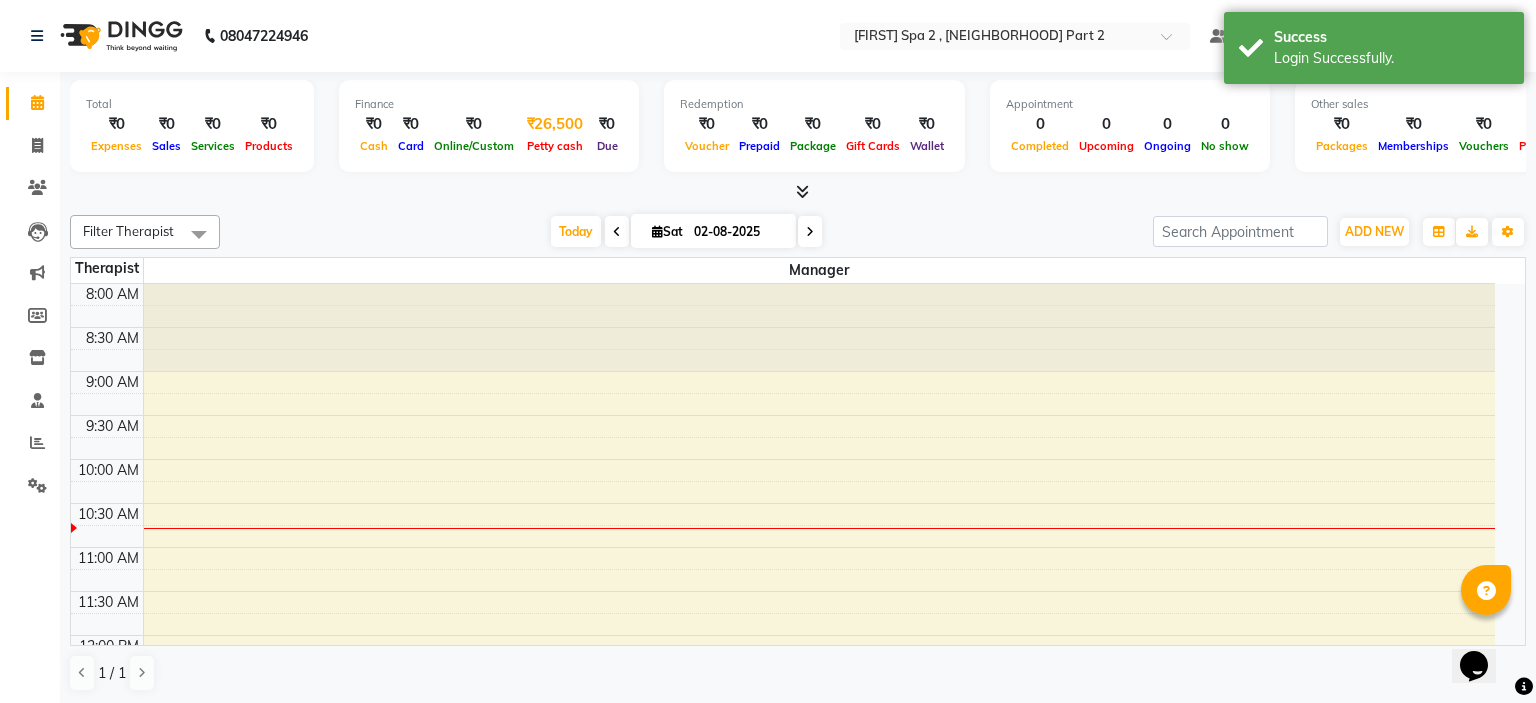 select on "6741" 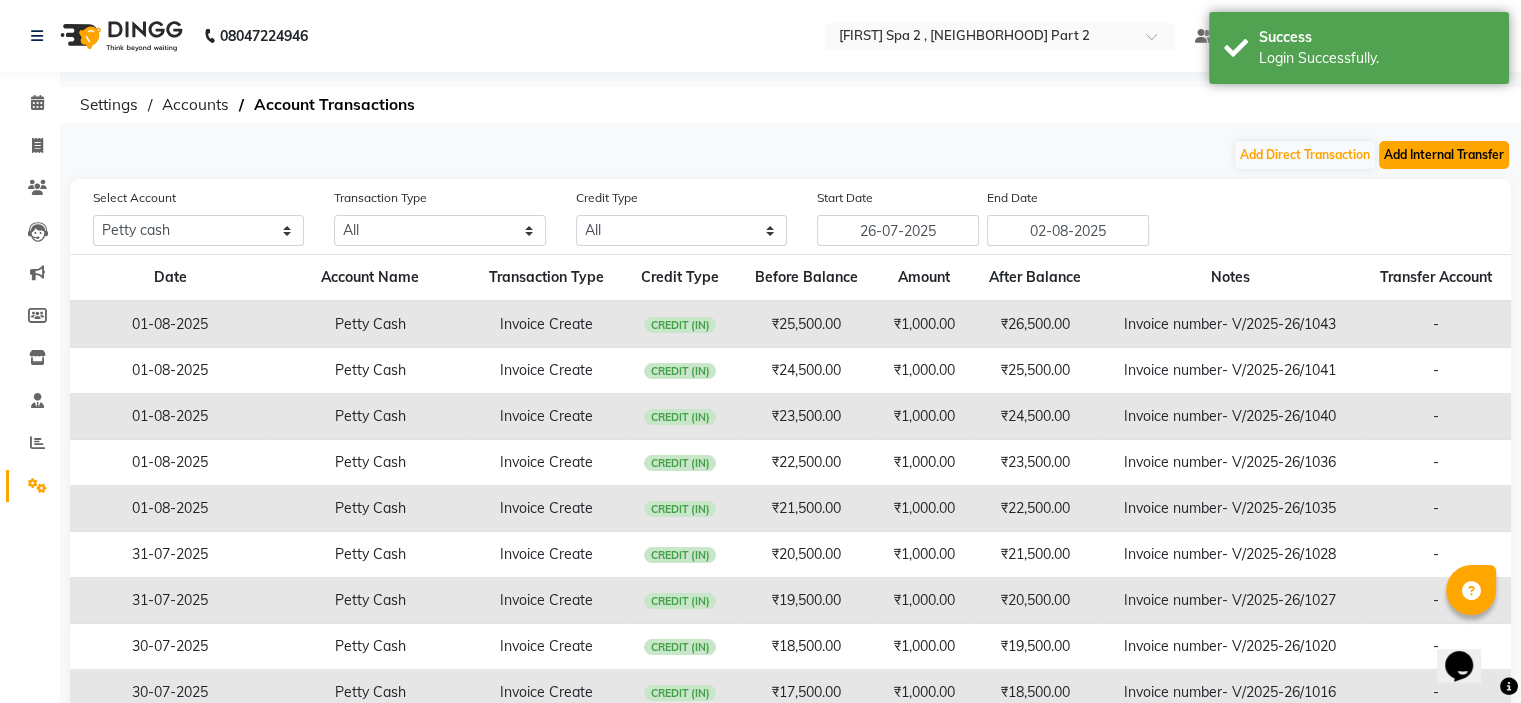 click on "Add Internal Transfer" 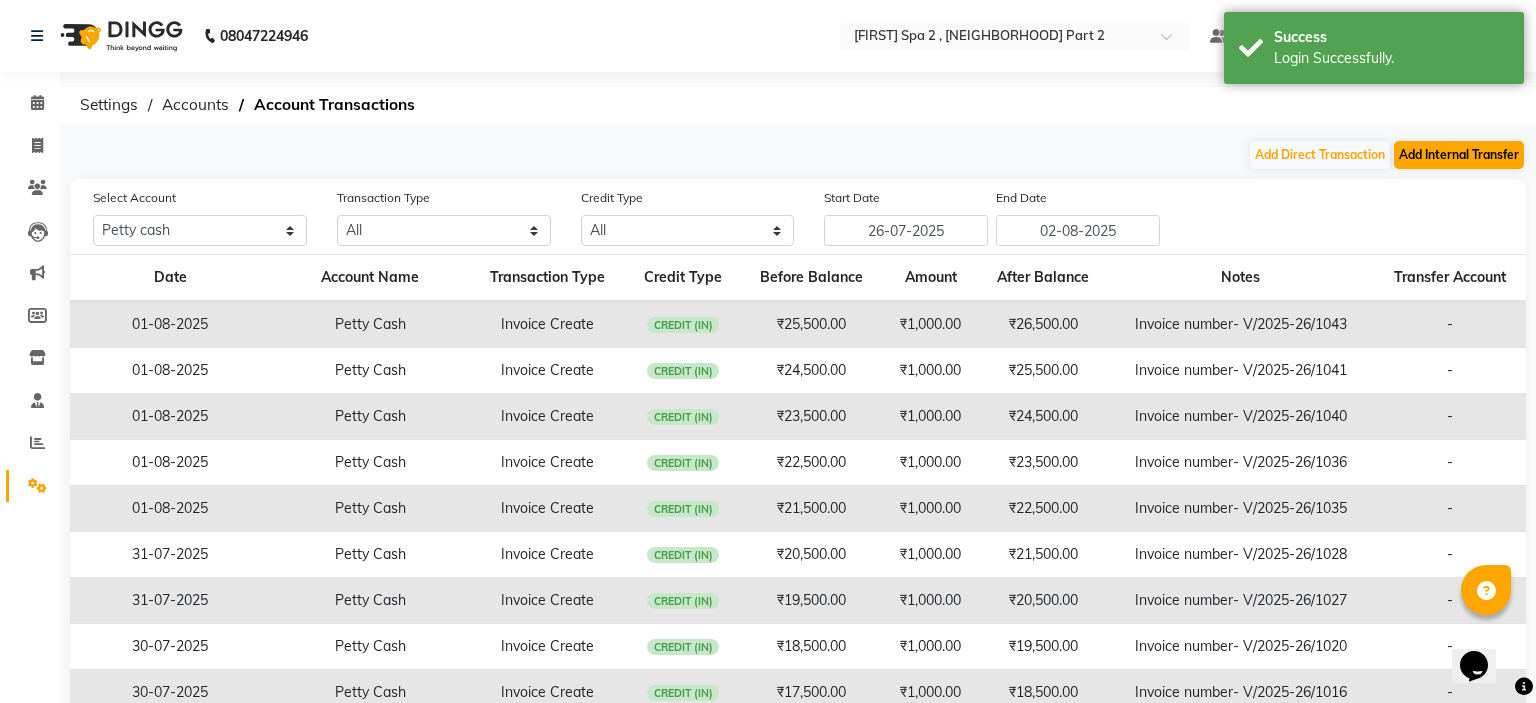 select on "internal transfer" 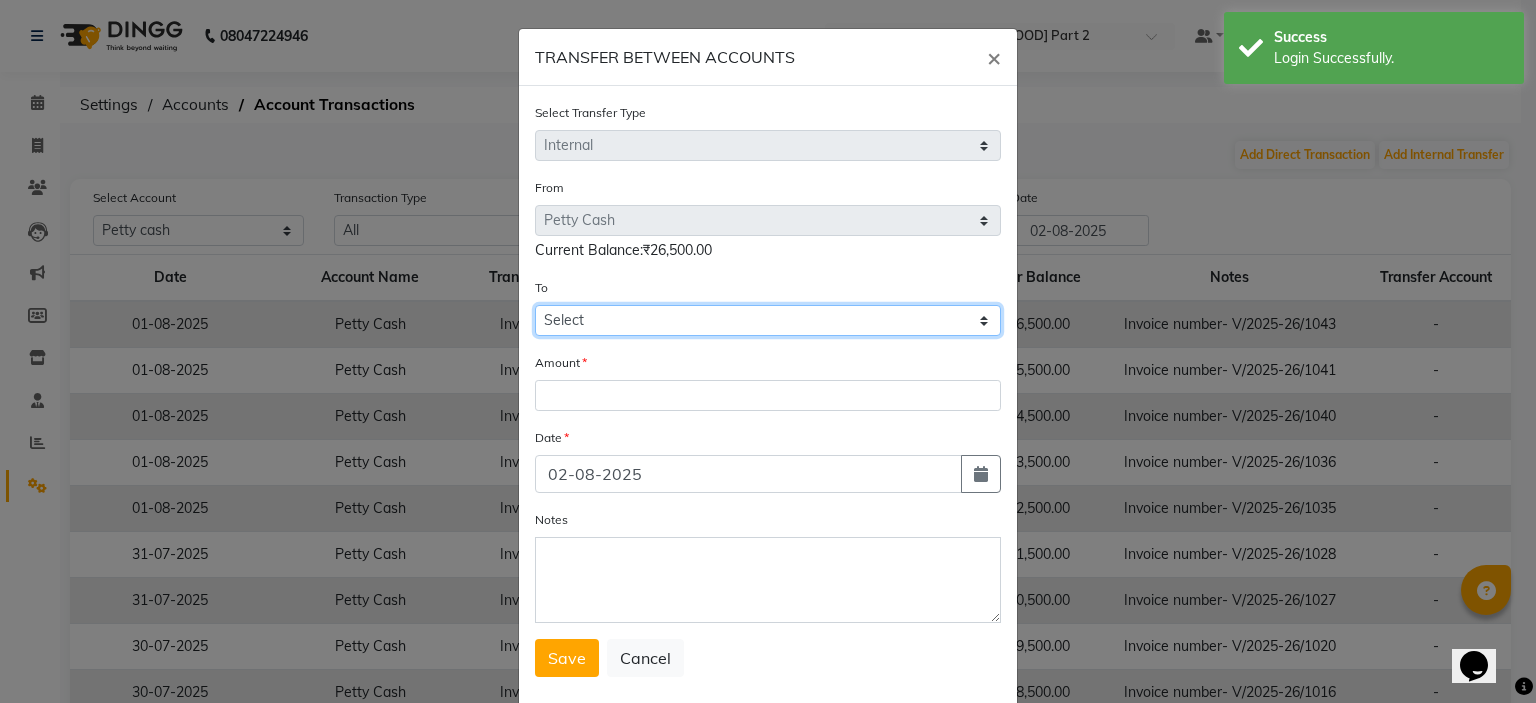 click on "Select Petty Cash Default Account" 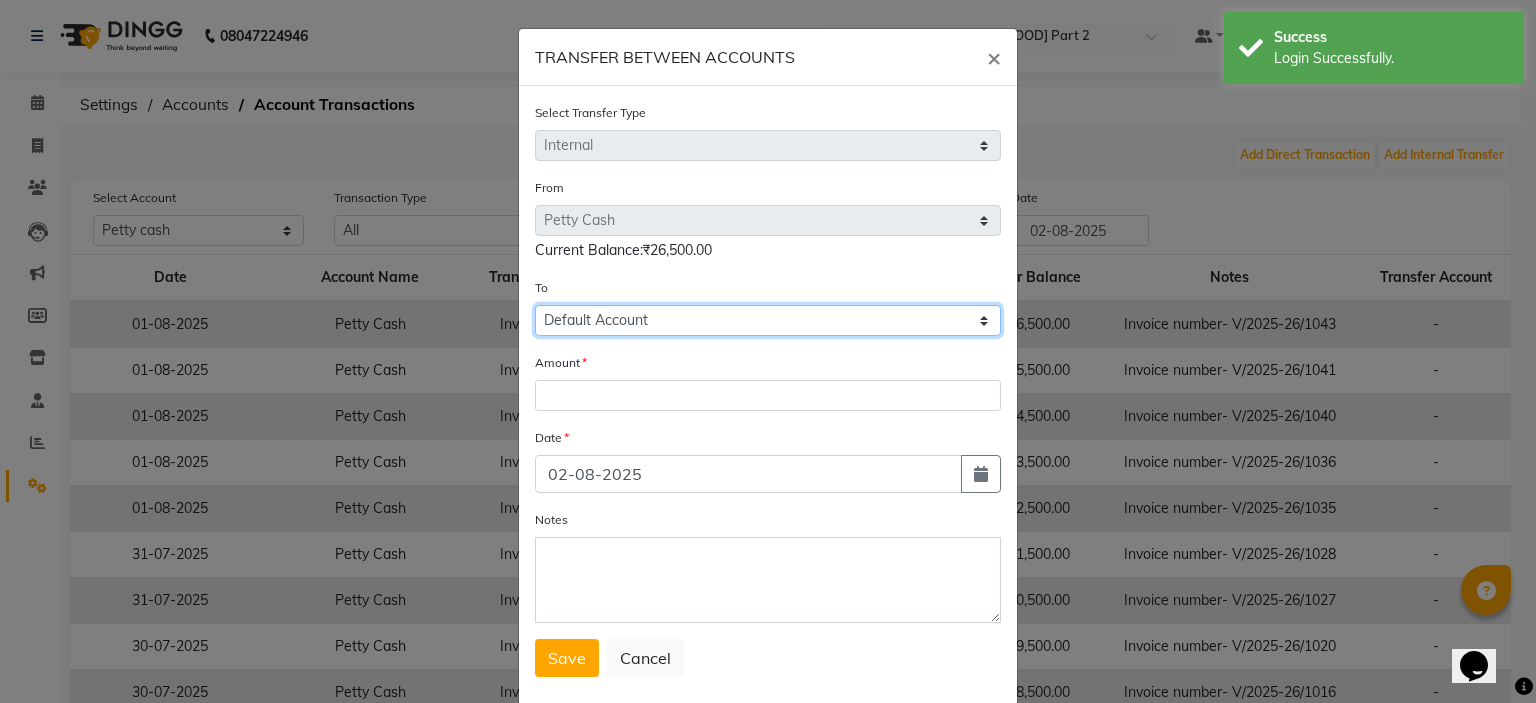 click on "Select Petty Cash Default Account" 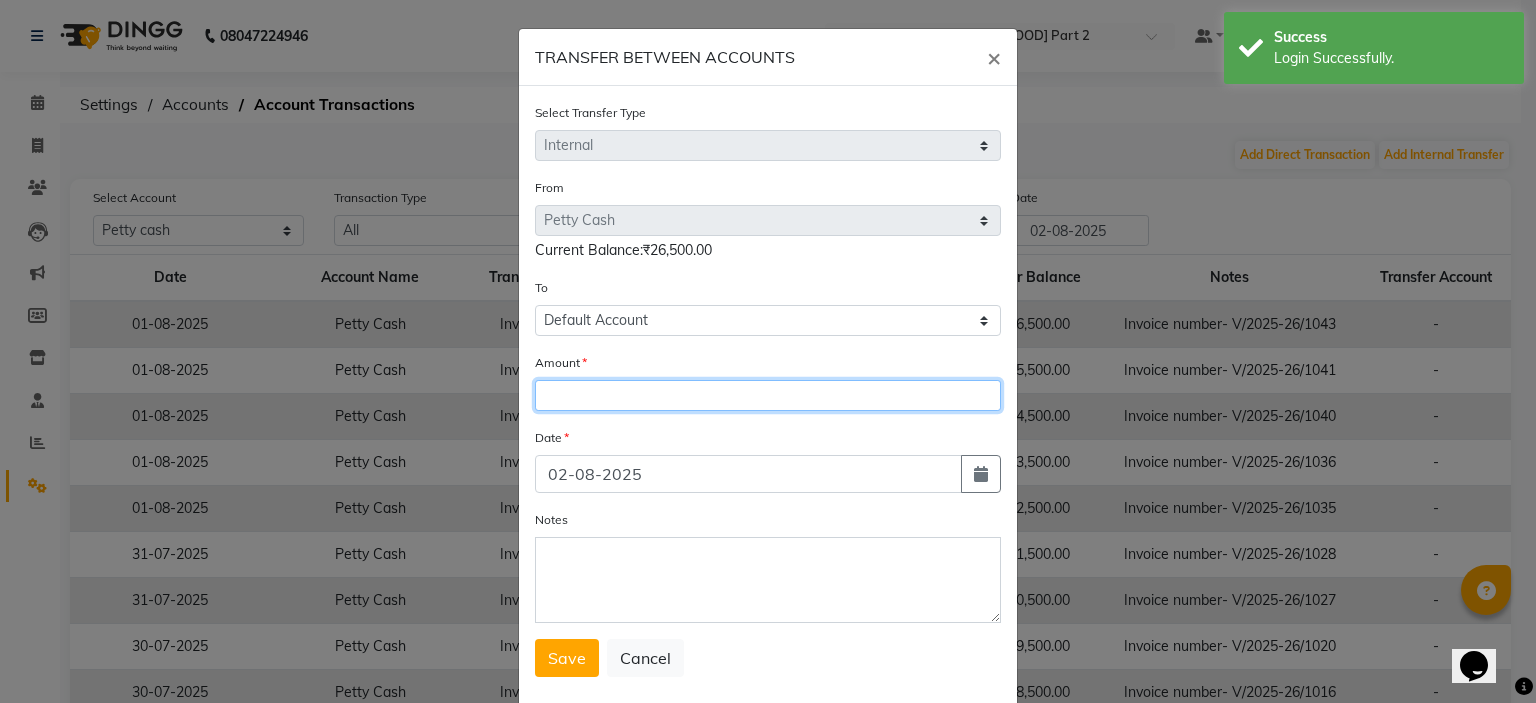 click 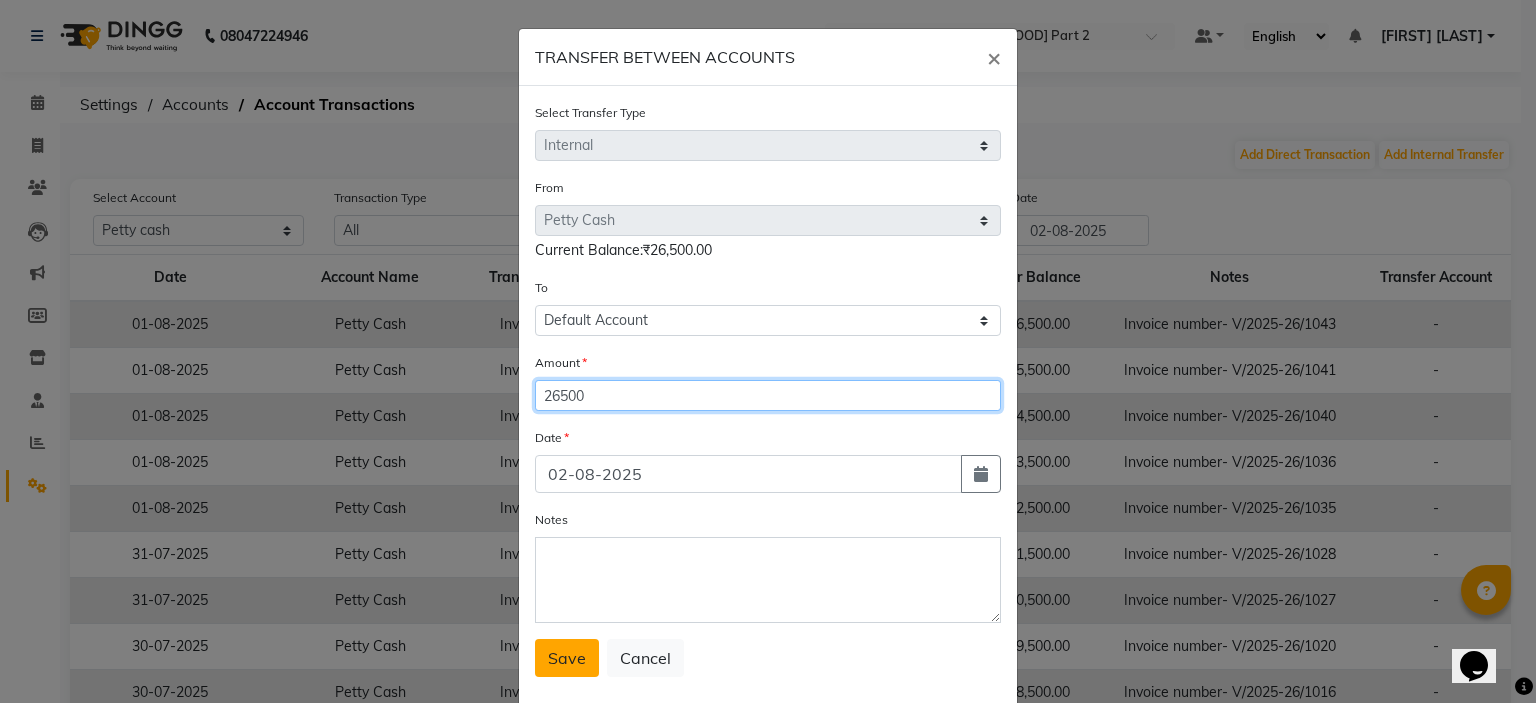 type on "26500" 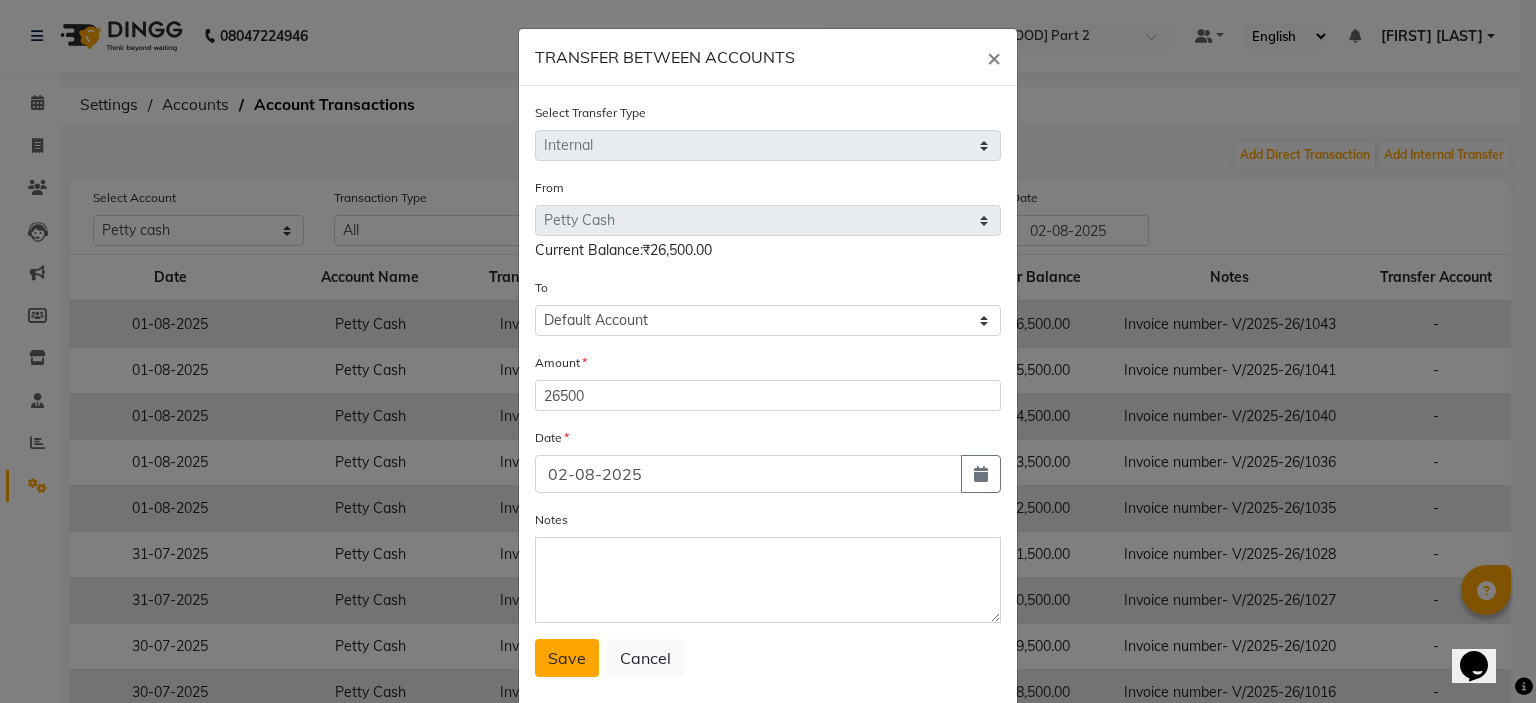 click on "Save" at bounding box center (567, 658) 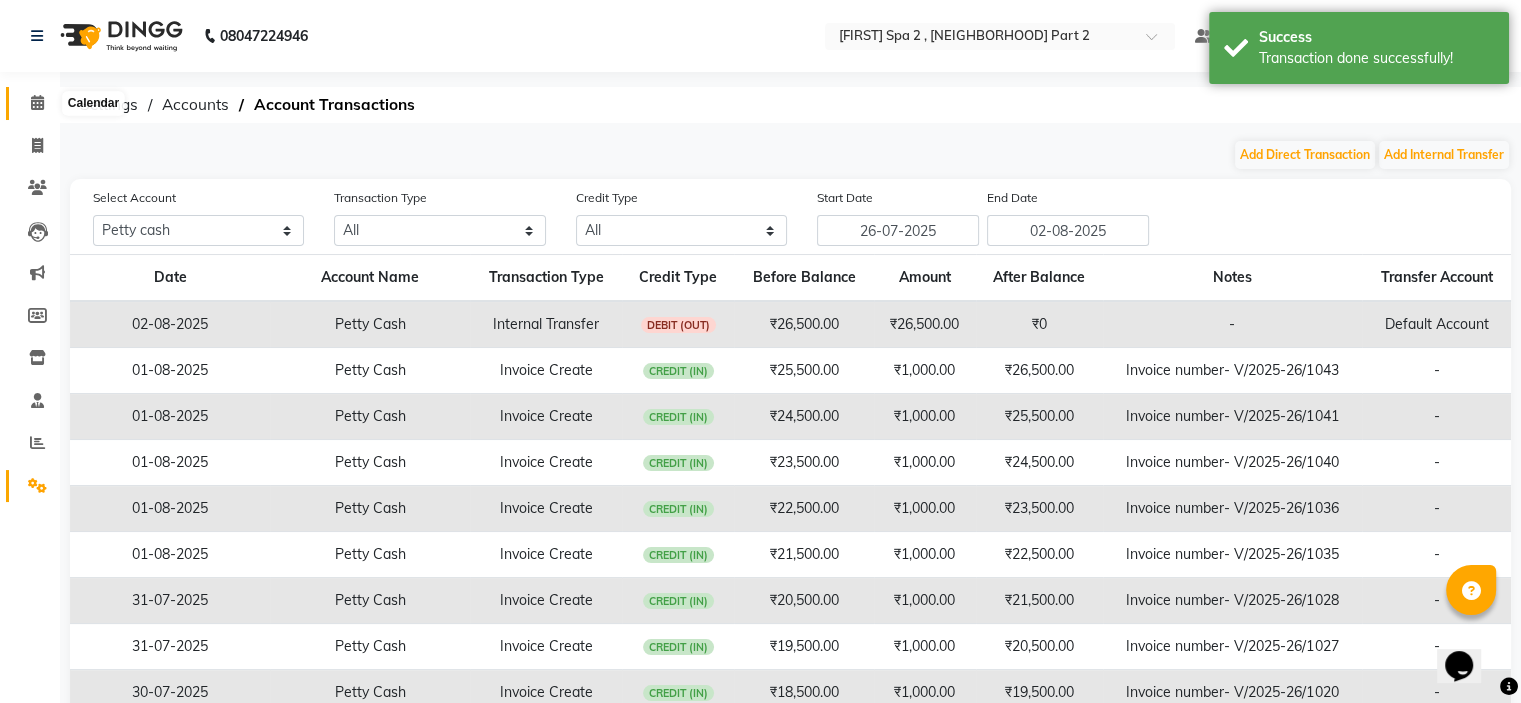 click 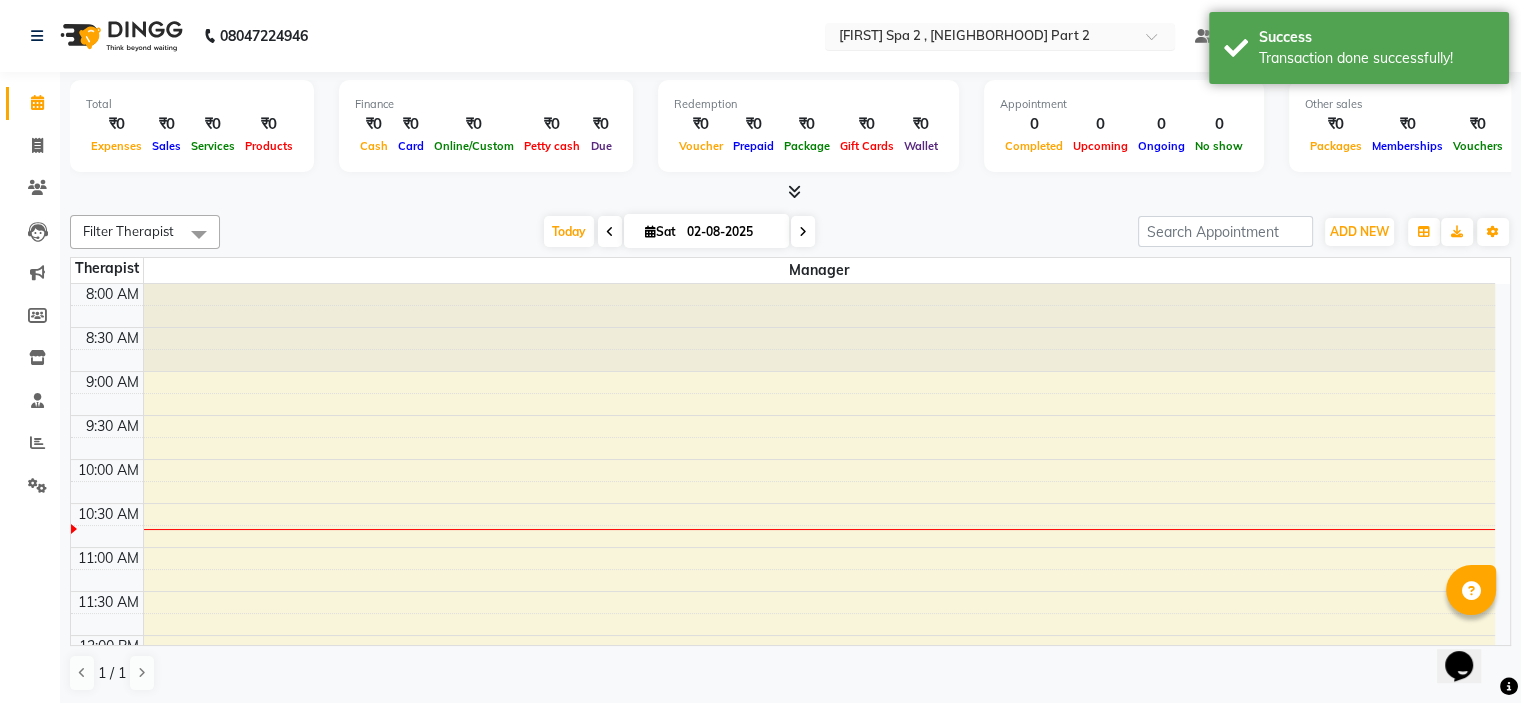 click at bounding box center (980, 38) 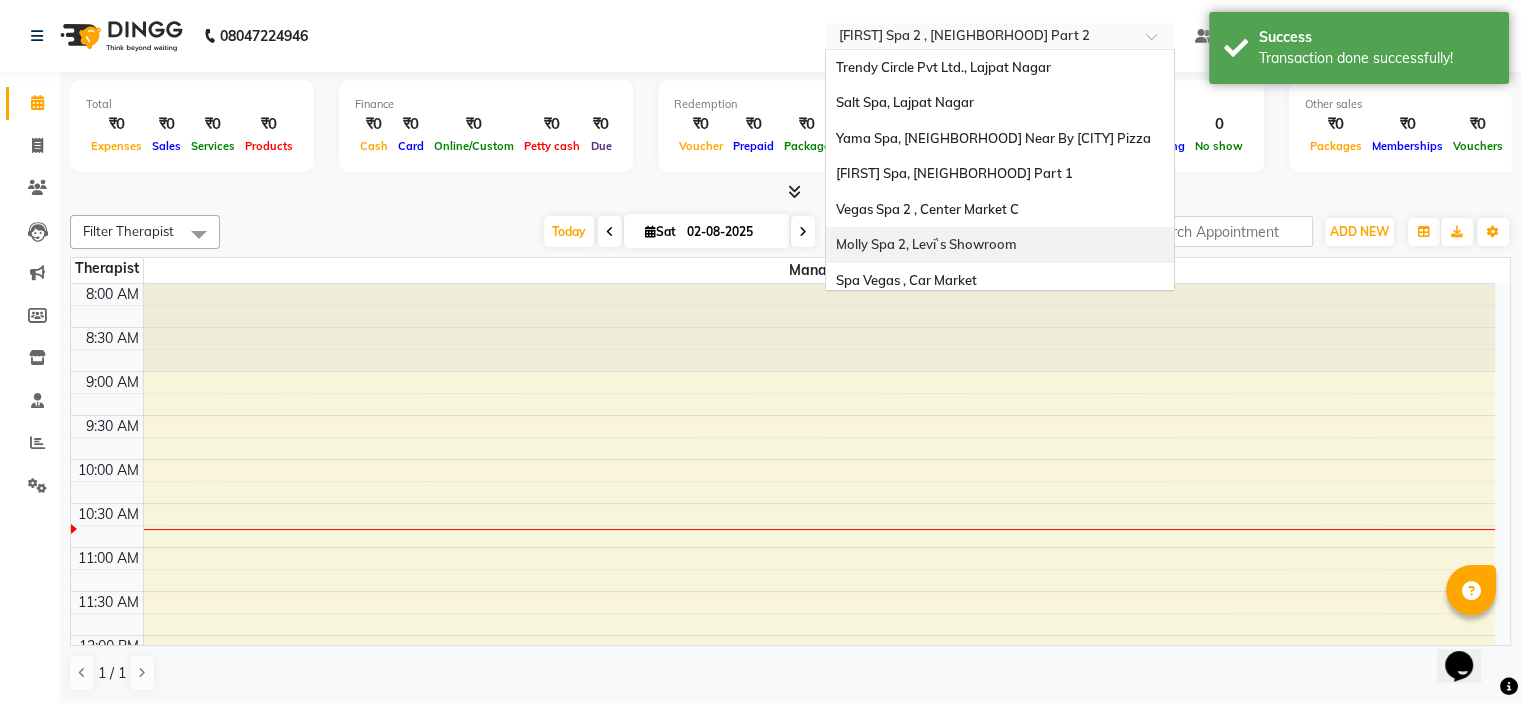 scroll, scrollTop: 186, scrollLeft: 0, axis: vertical 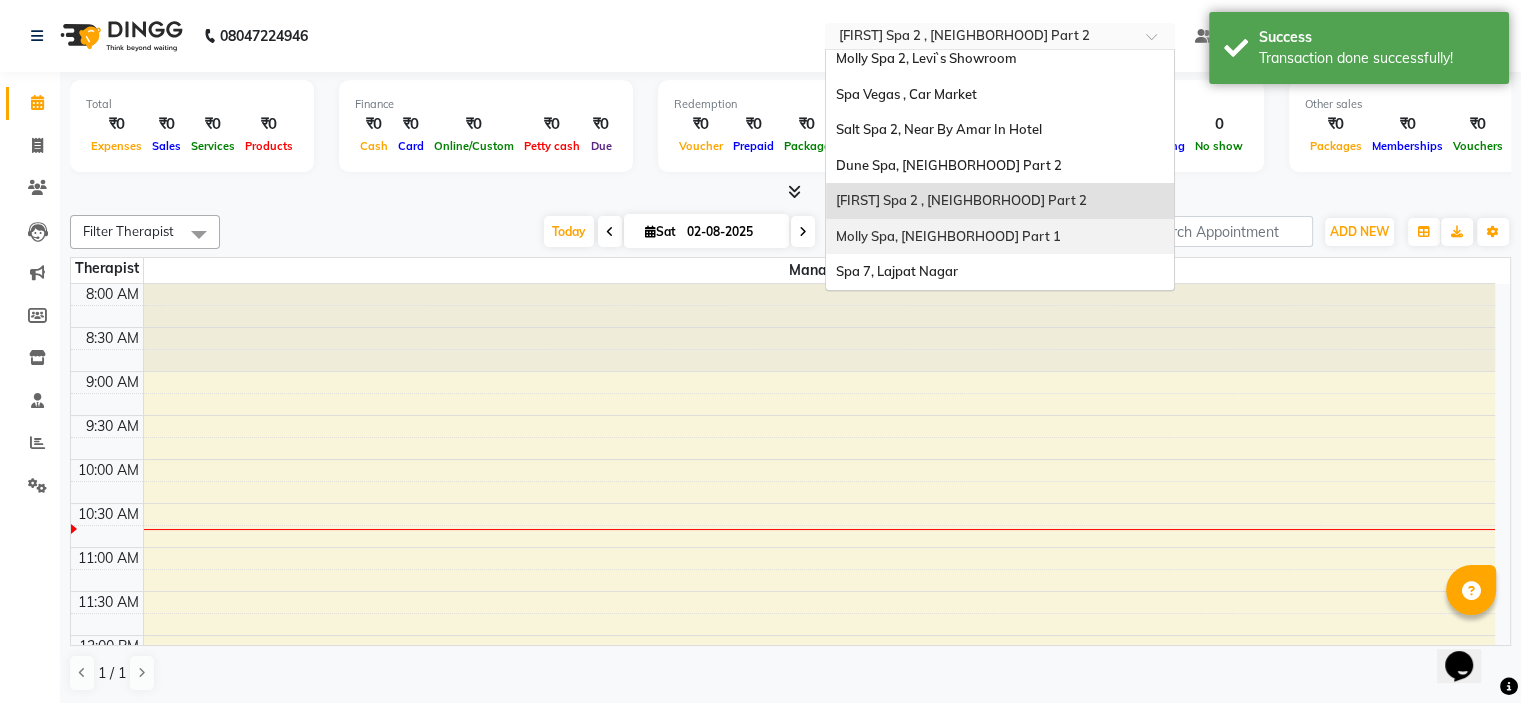 click on "Molly Spa, Lajpat Nagar Part 1" at bounding box center [948, 236] 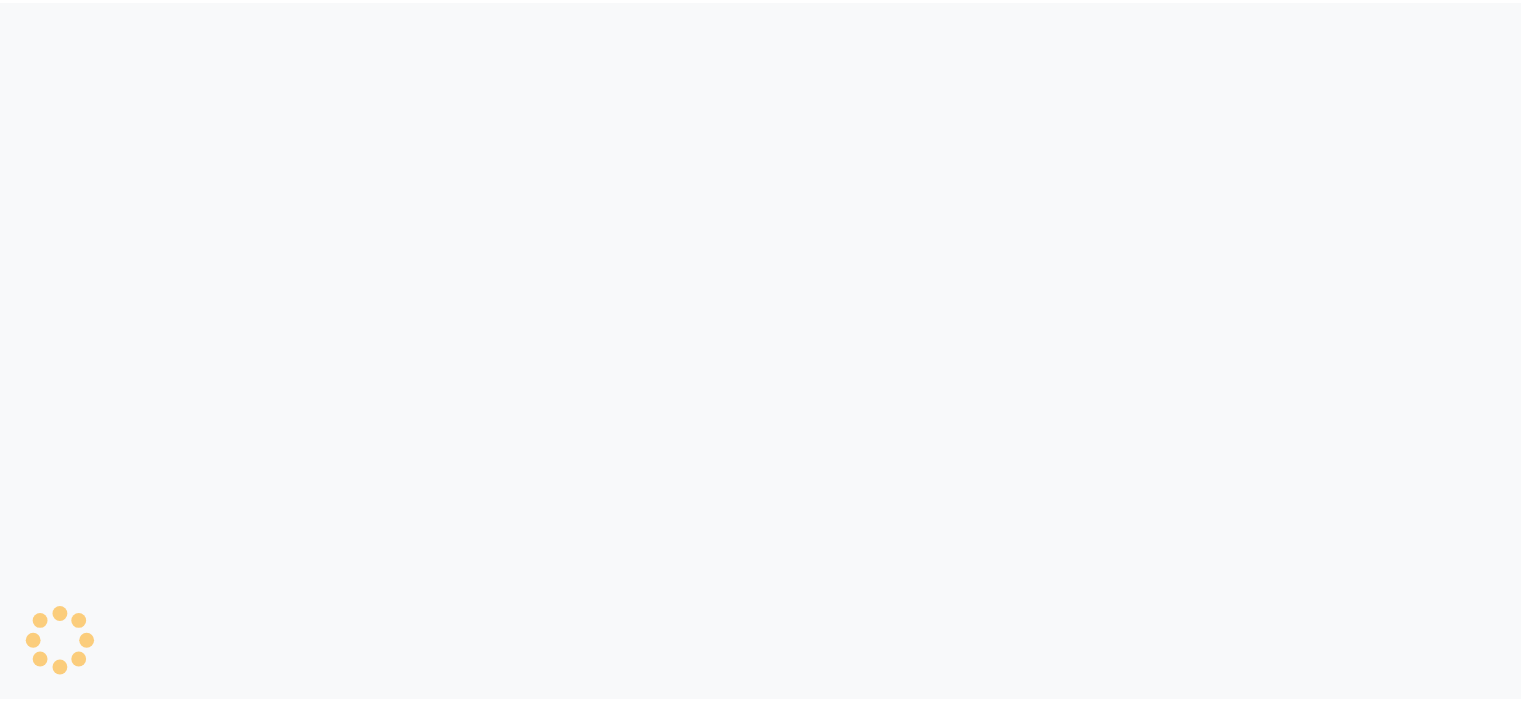 scroll, scrollTop: 0, scrollLeft: 0, axis: both 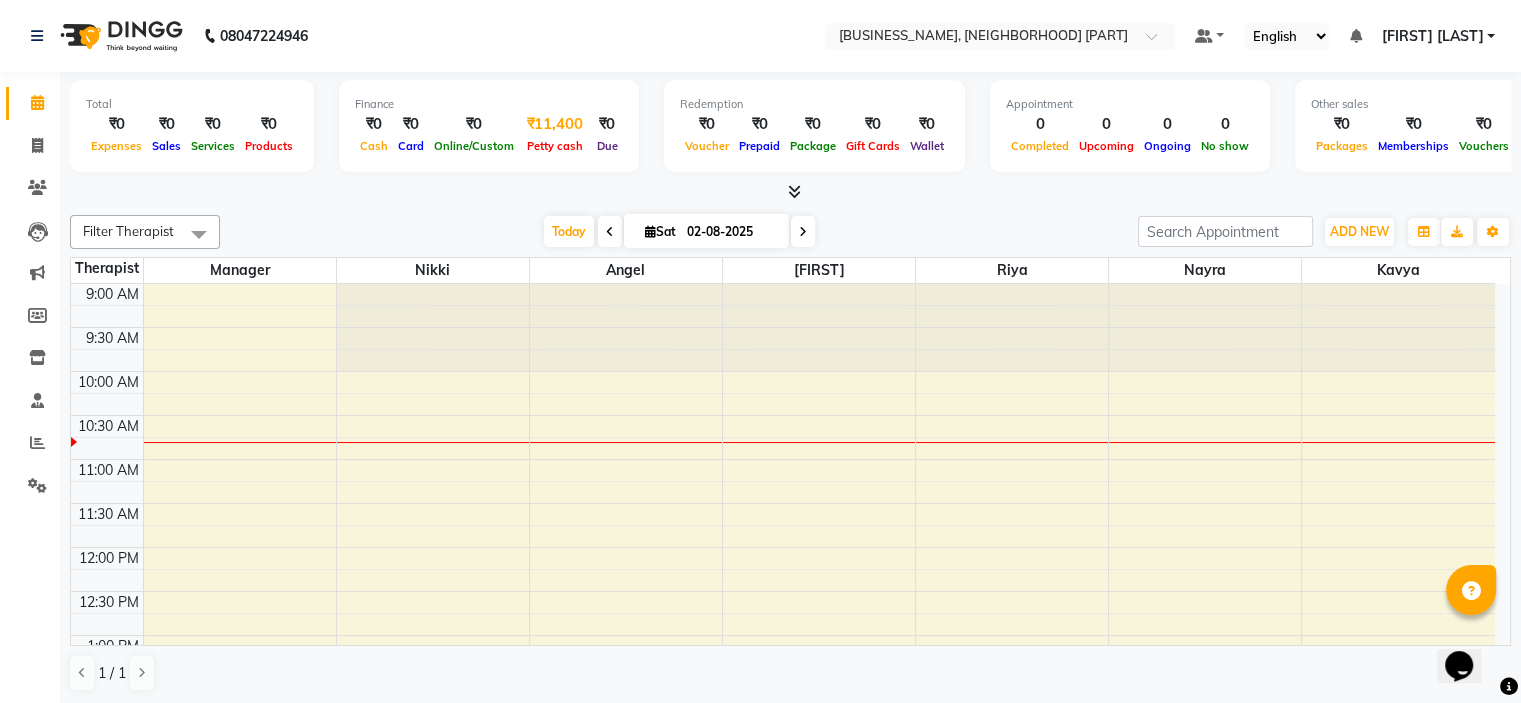 click on "Petty cash" at bounding box center (555, 146) 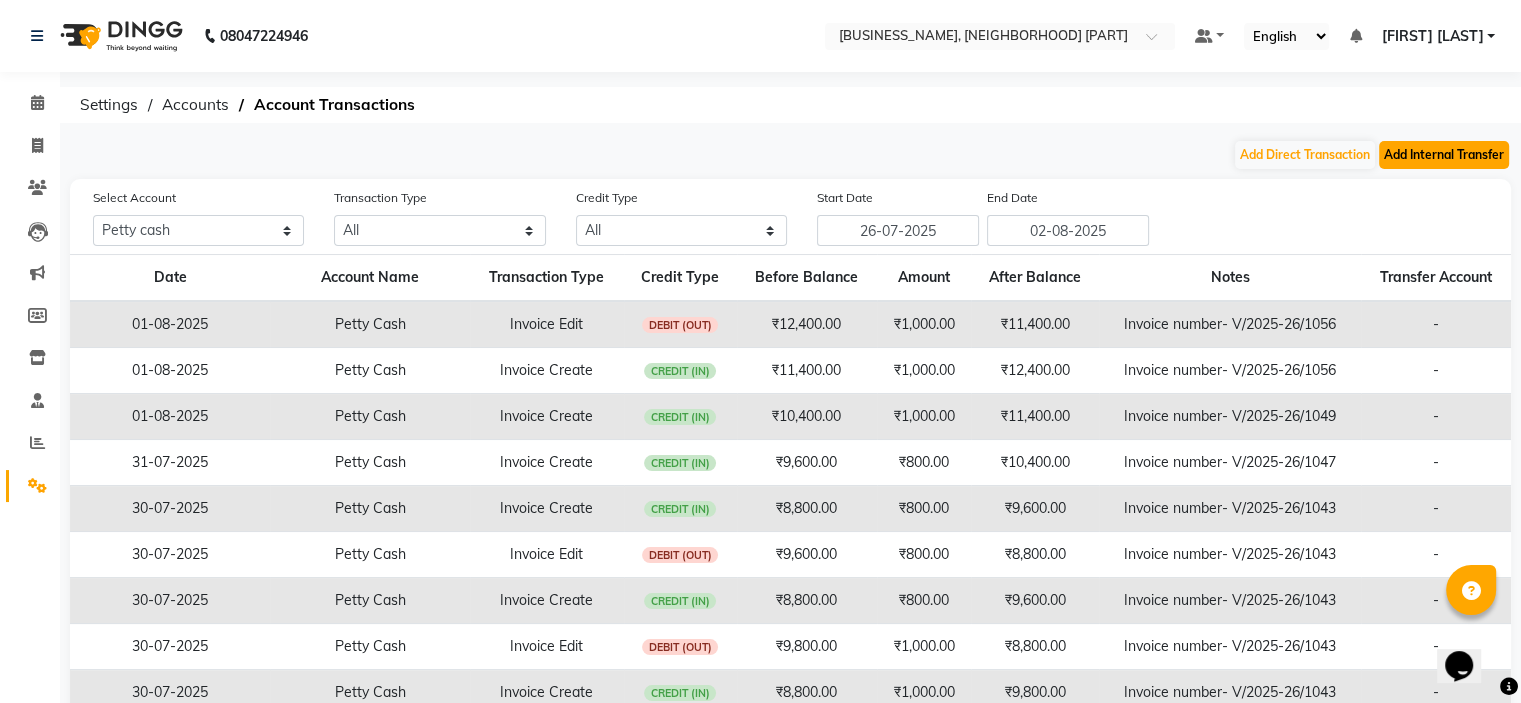 click on "Add Internal Transfer" 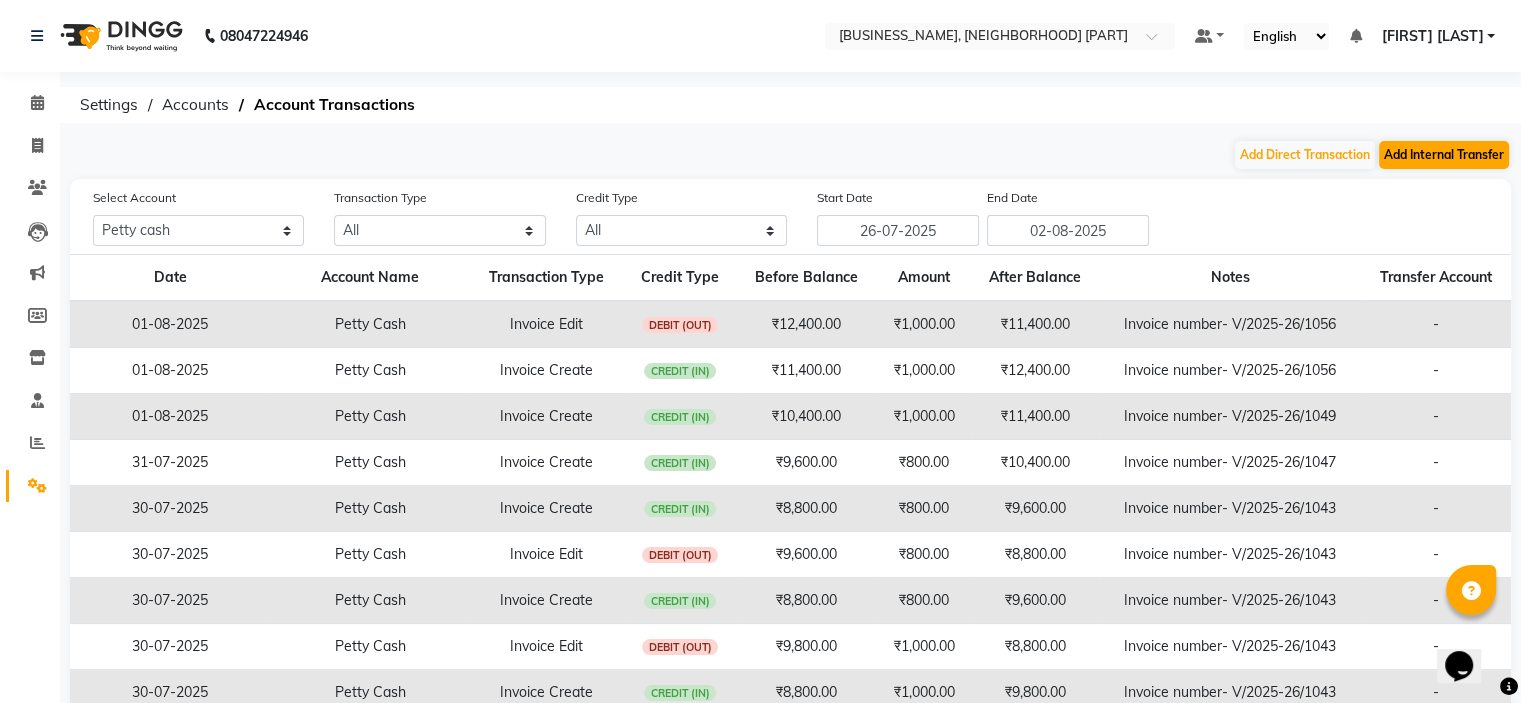 select on "internal transfer" 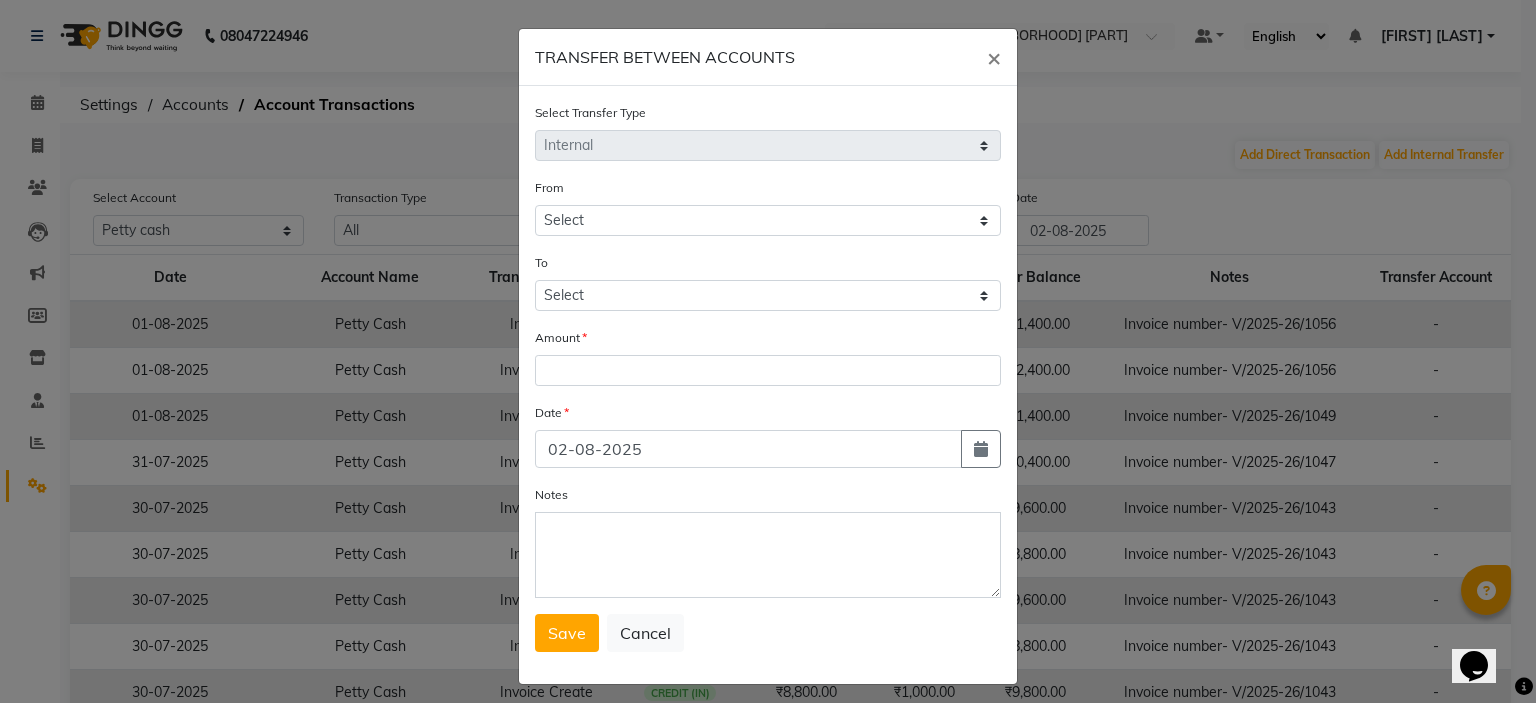 select on "6743" 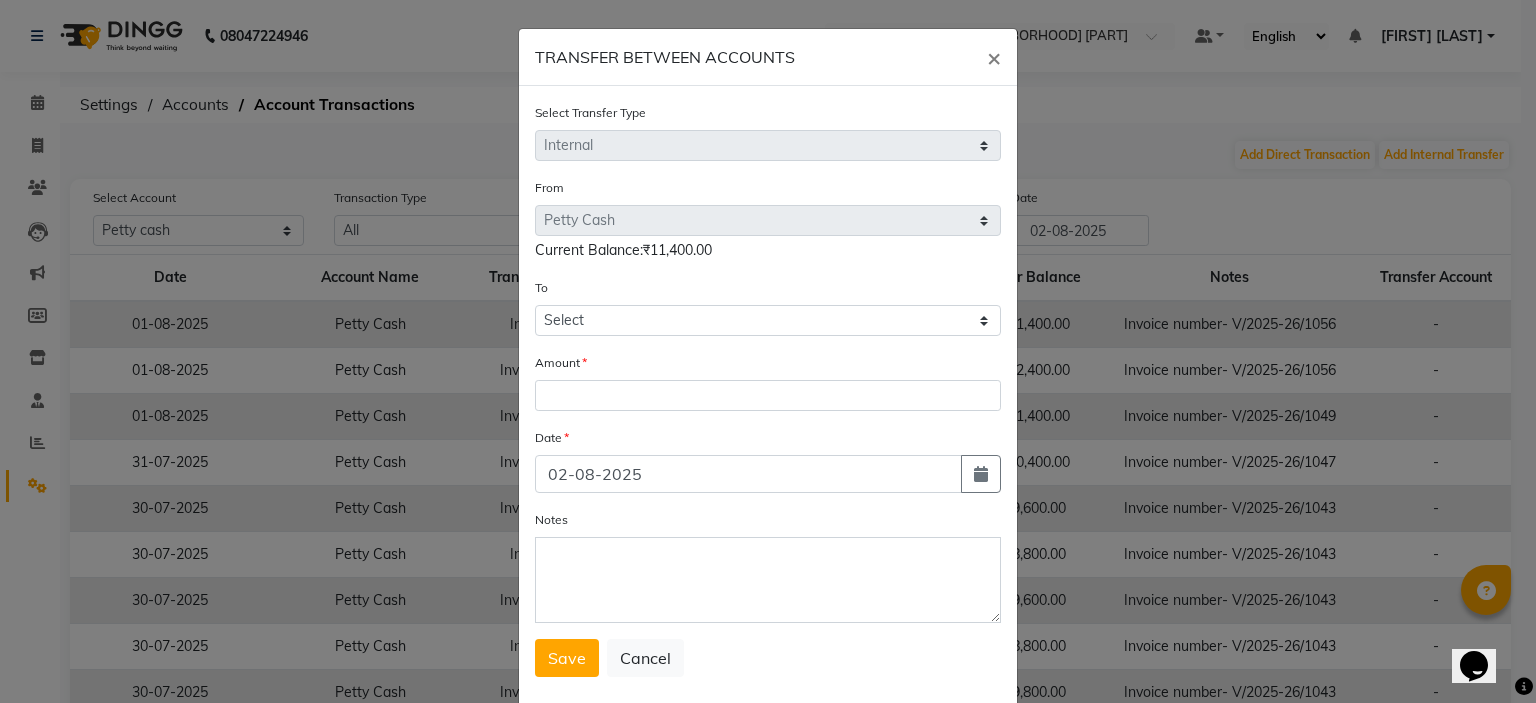 click on "To Select Petty Cash Default Account" 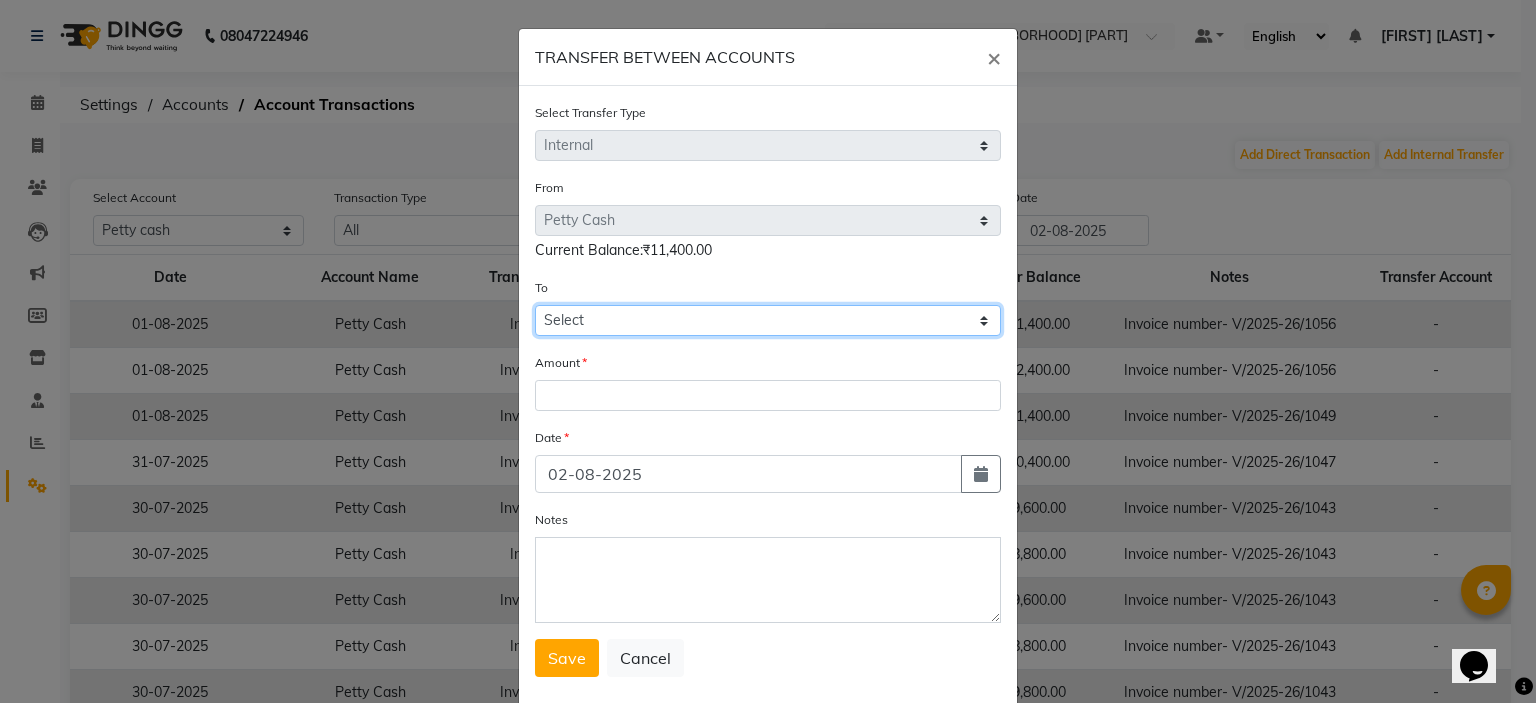 click on "Select Petty Cash Default Account" 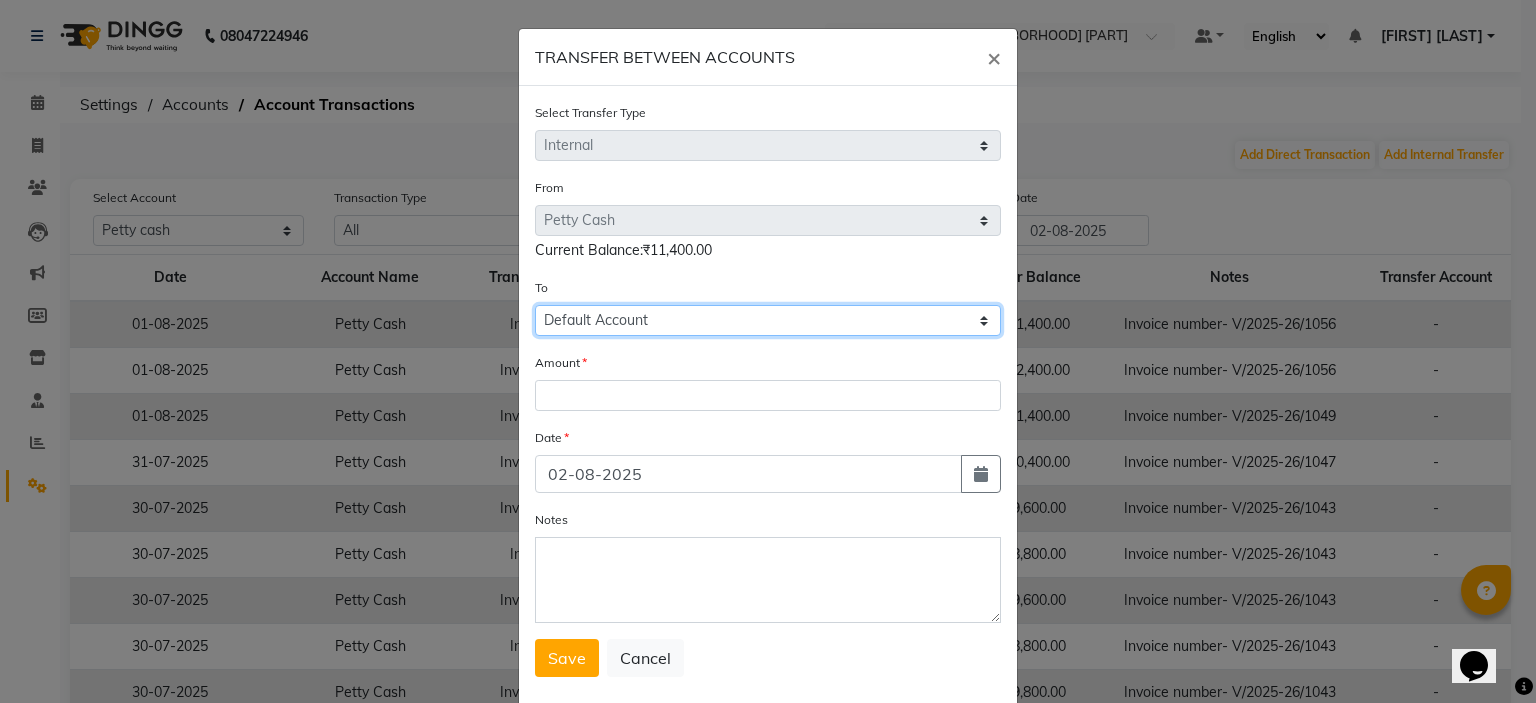 click on "Select Petty Cash Default Account" 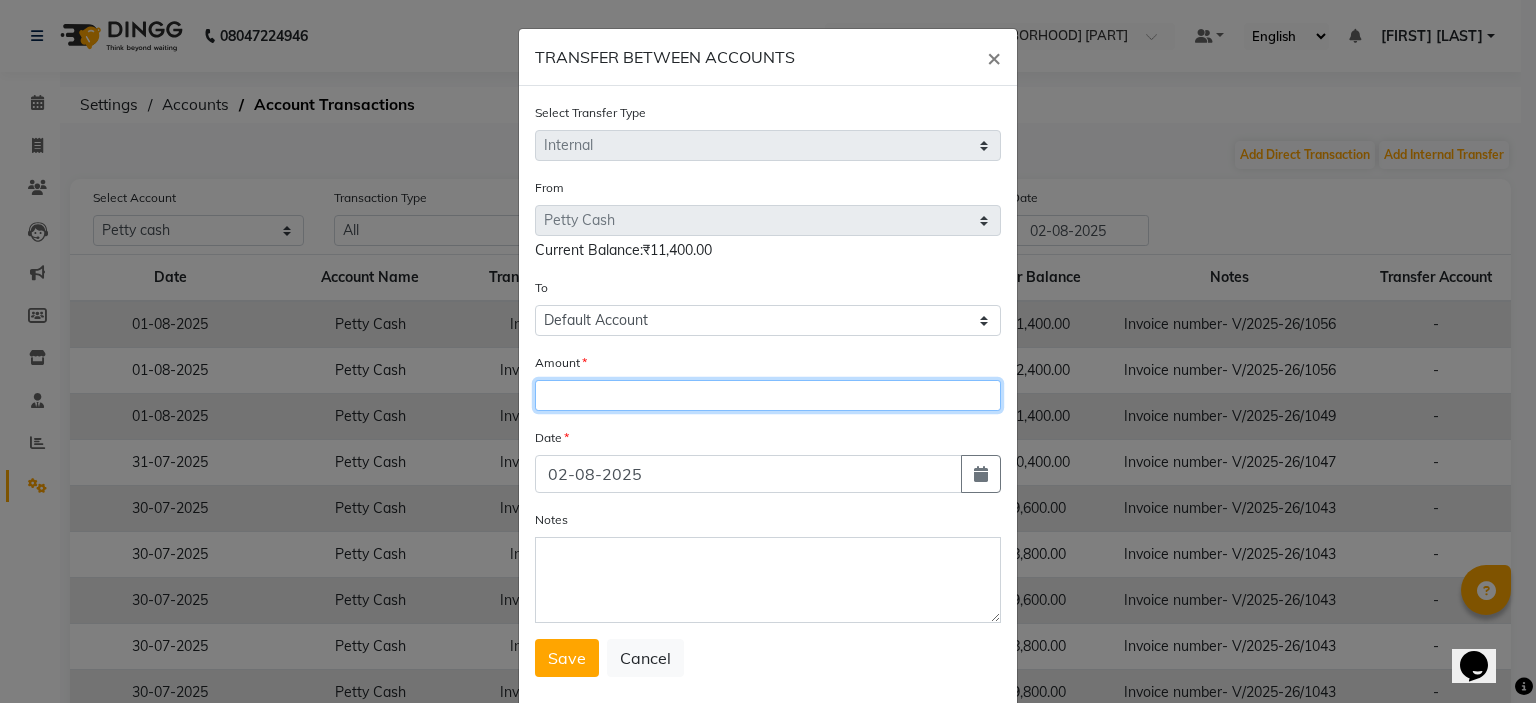 click 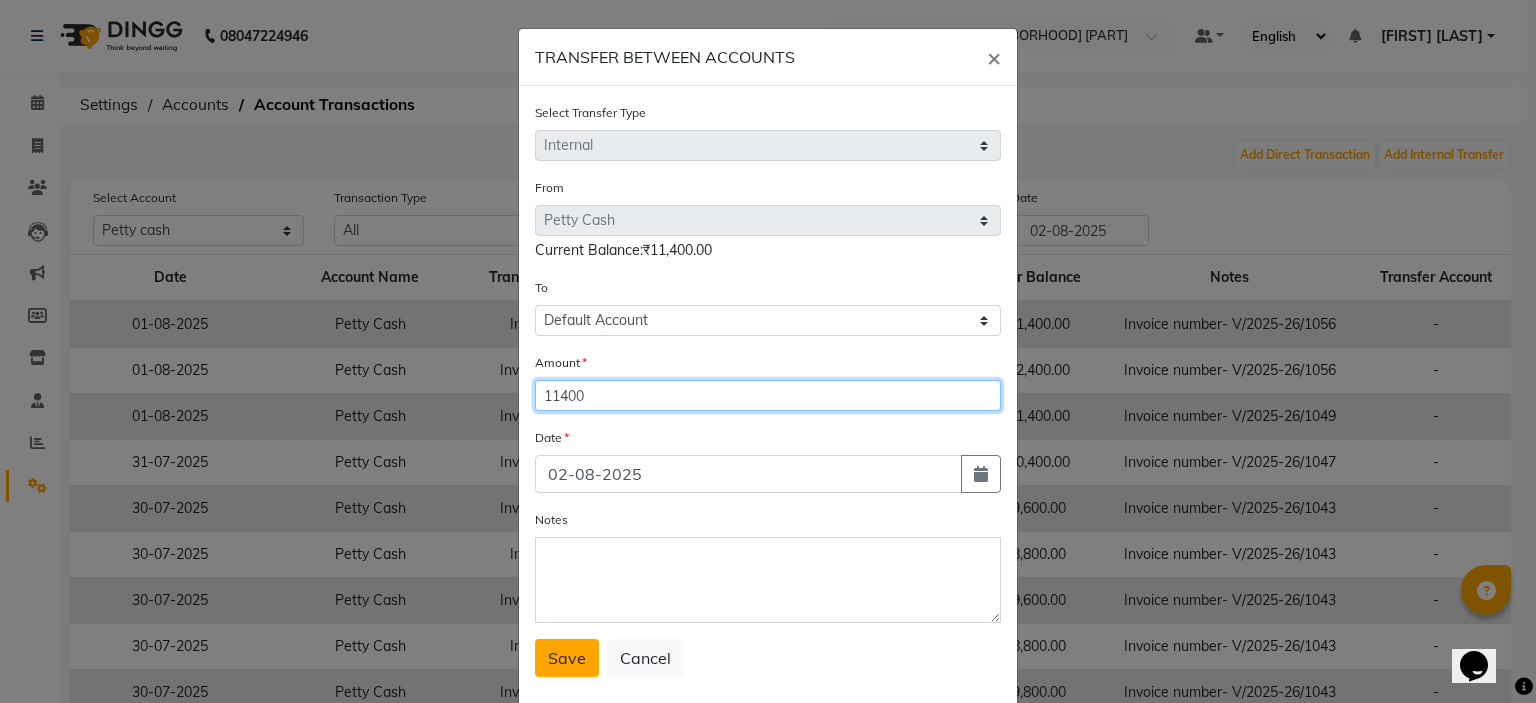 type on "11400" 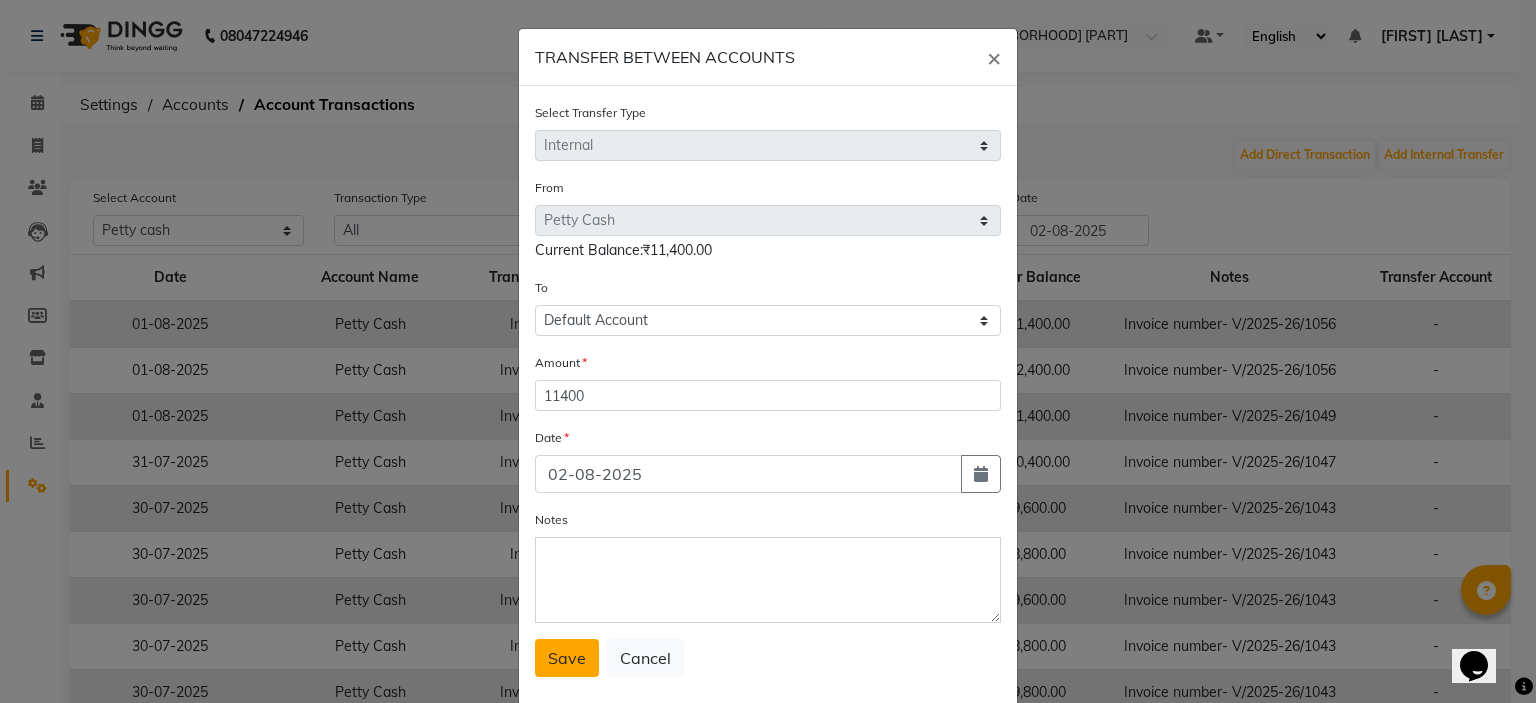 click on "Save" at bounding box center (567, 658) 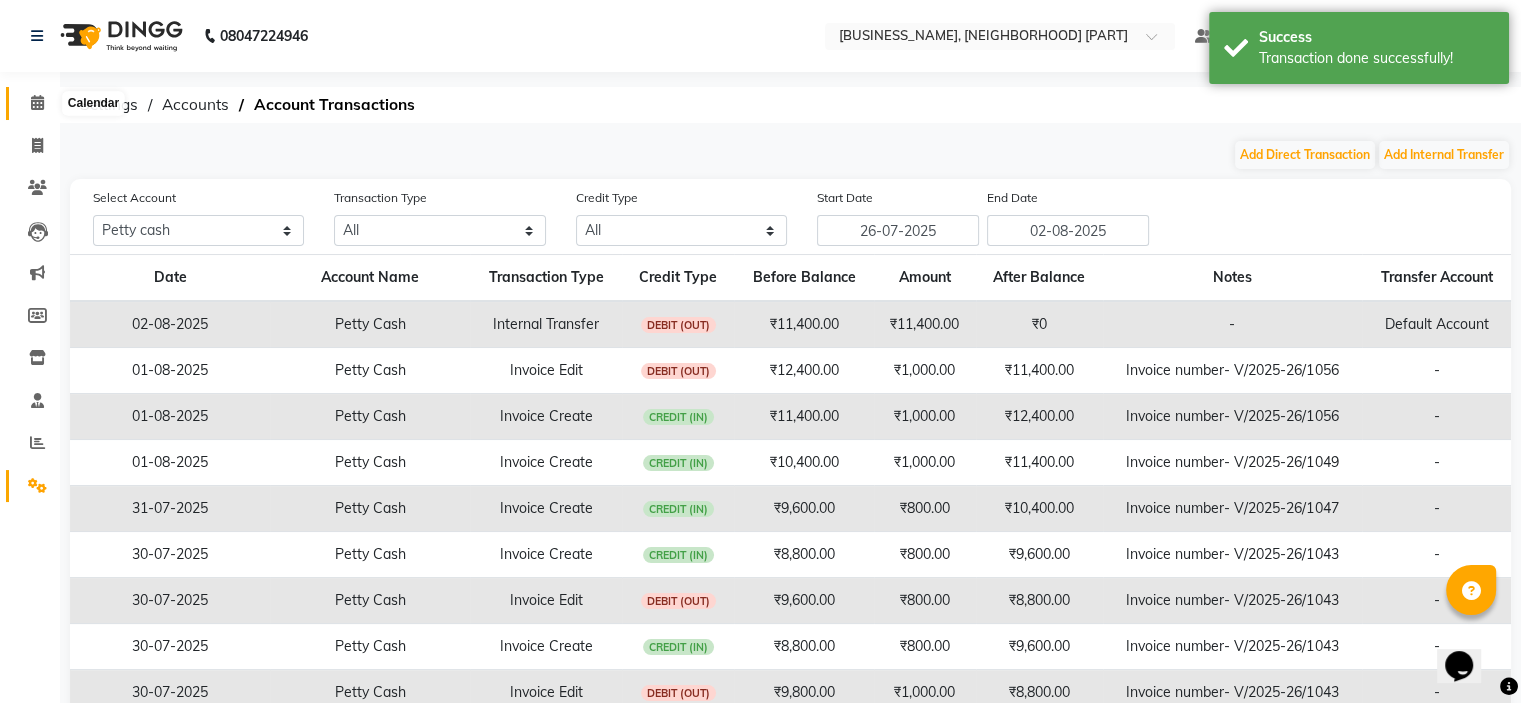click 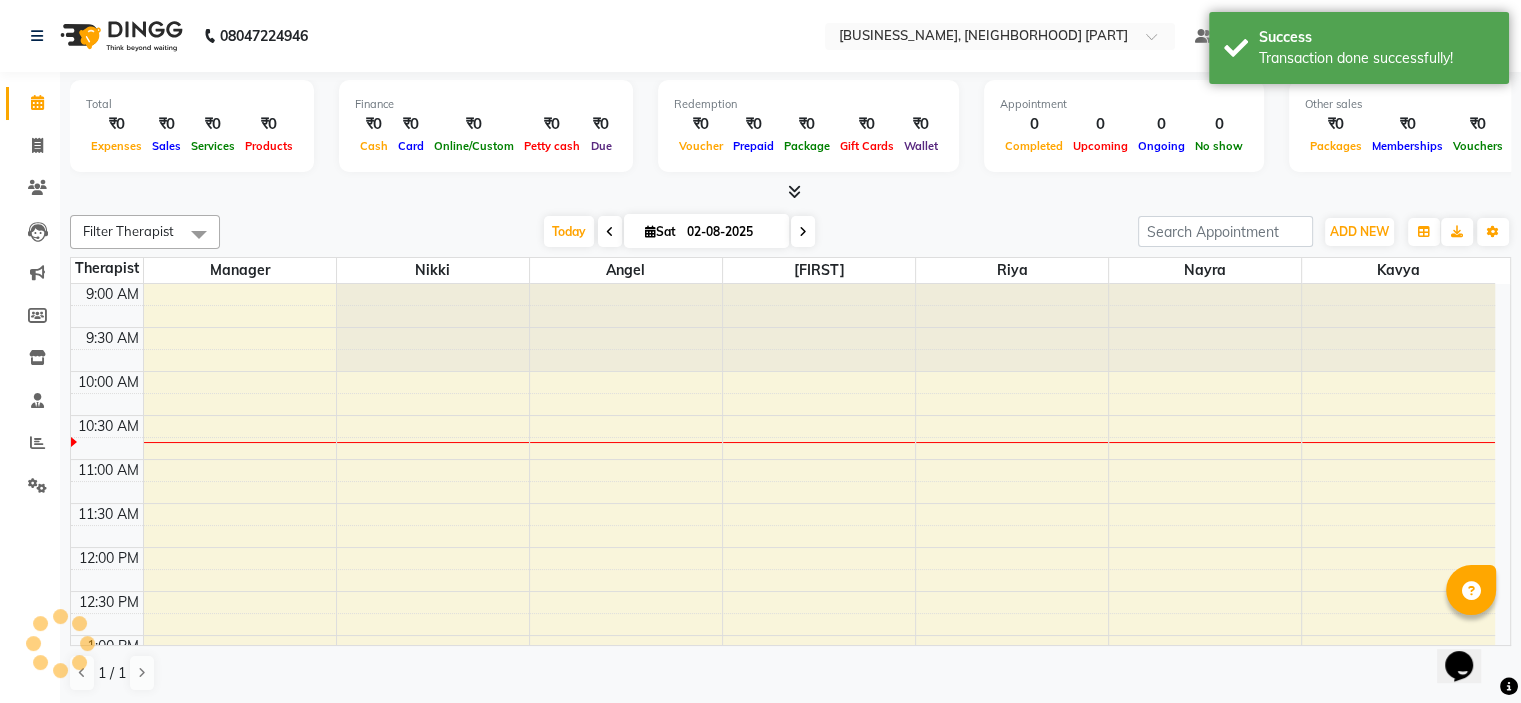 scroll, scrollTop: 0, scrollLeft: 0, axis: both 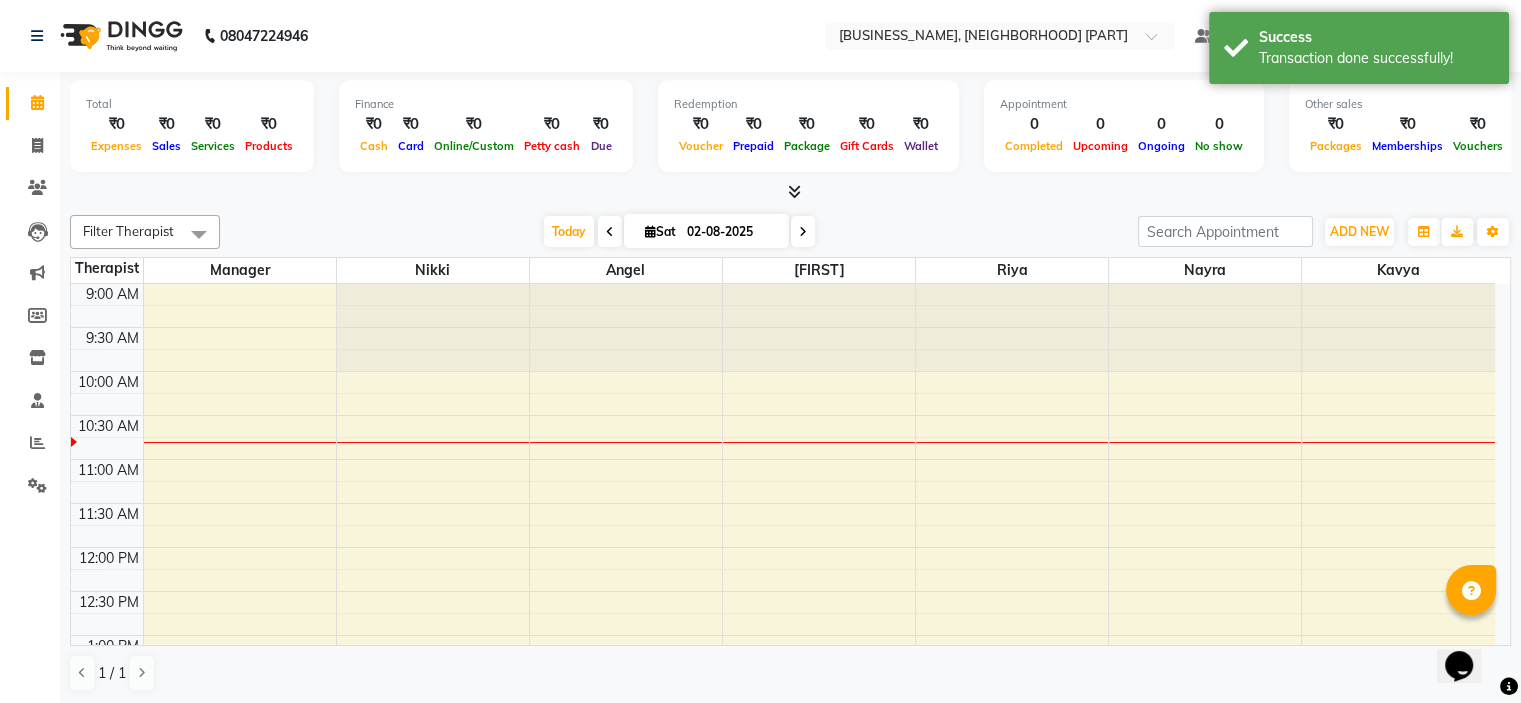 click on "08047224946 Select Location × Molly Spa, Lajpat Nagar Part 1  Default Panel My Panel English ENGLISH Español العربية मराठी हिंदी ગુજરાતી தமிழ் 中文 Notifications nothing to show Afsar Saifi Manage Profile Change Password Sign out  Version:3.15.11" 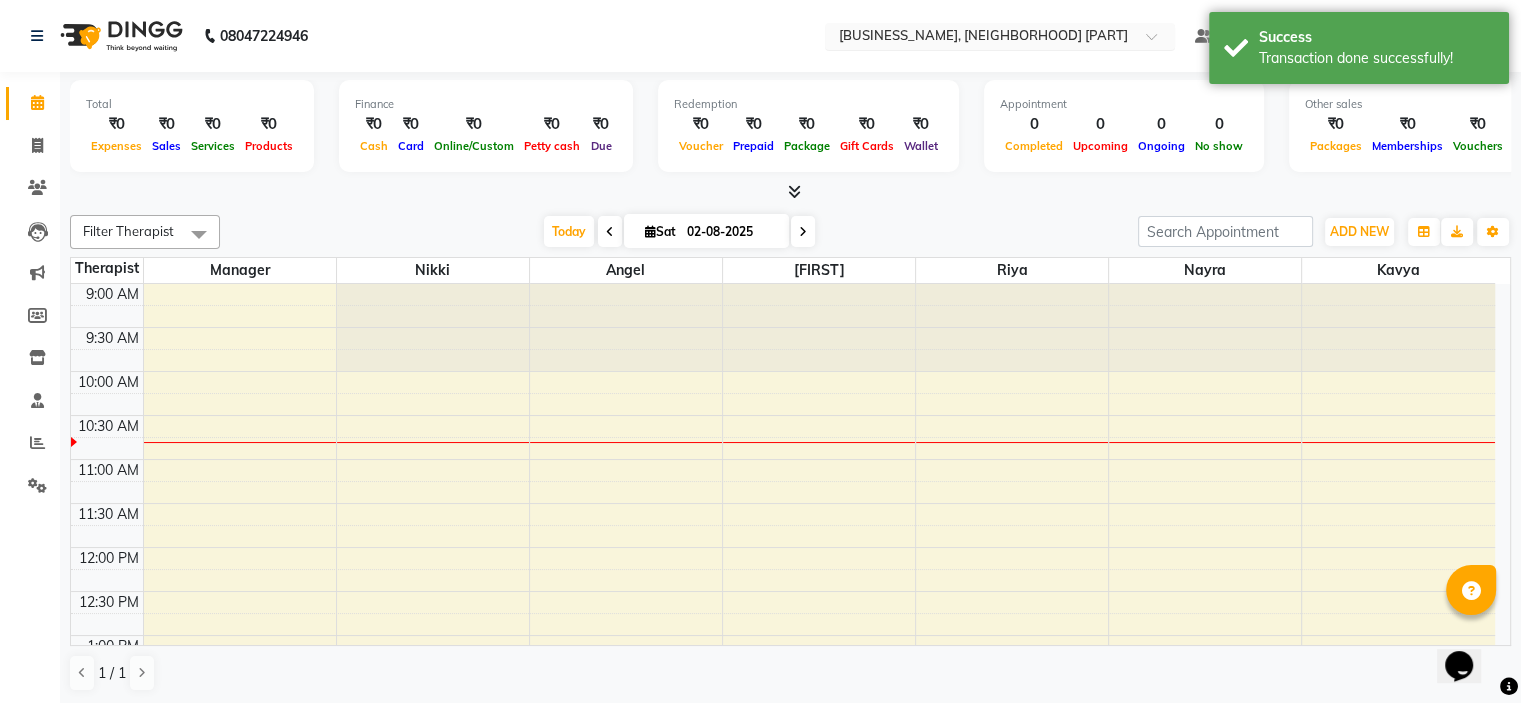 click at bounding box center (980, 38) 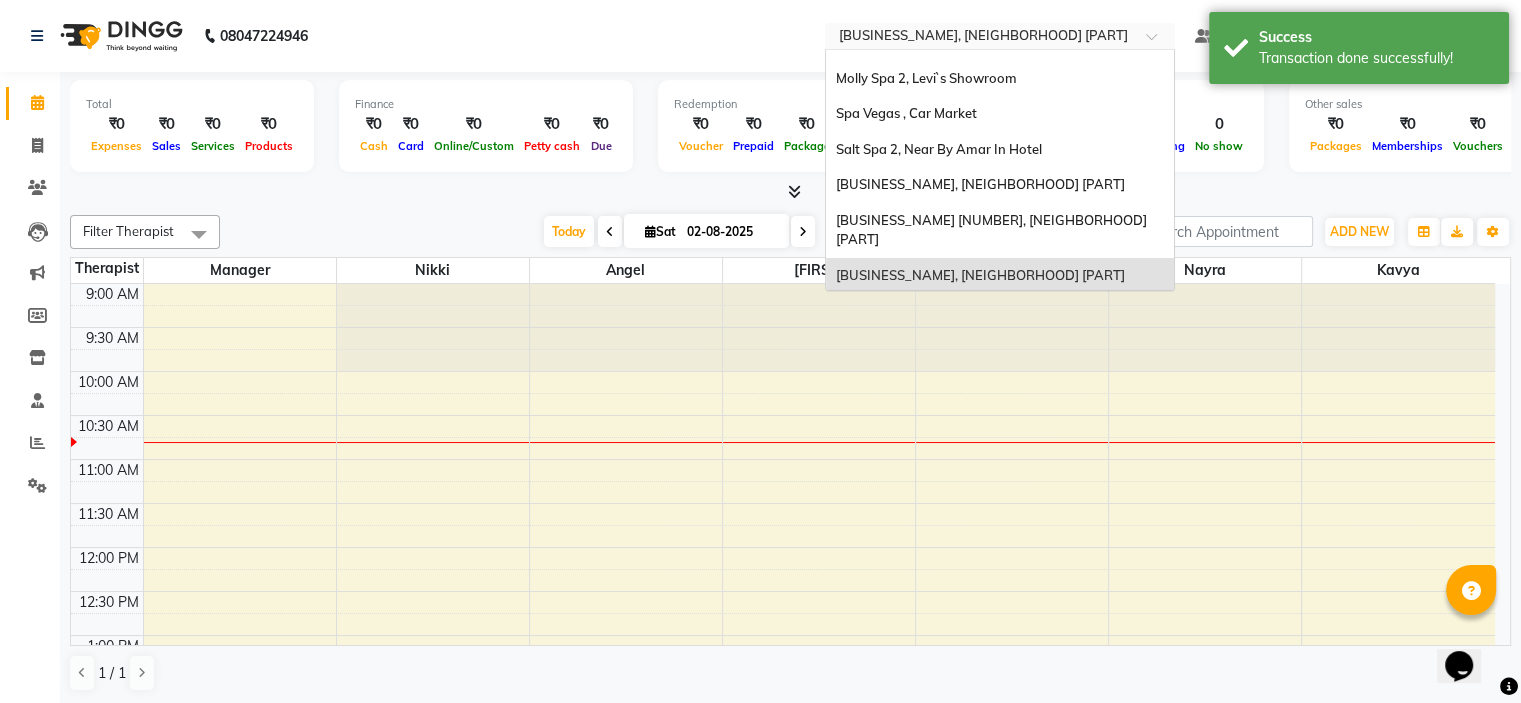 scroll, scrollTop: 185, scrollLeft: 0, axis: vertical 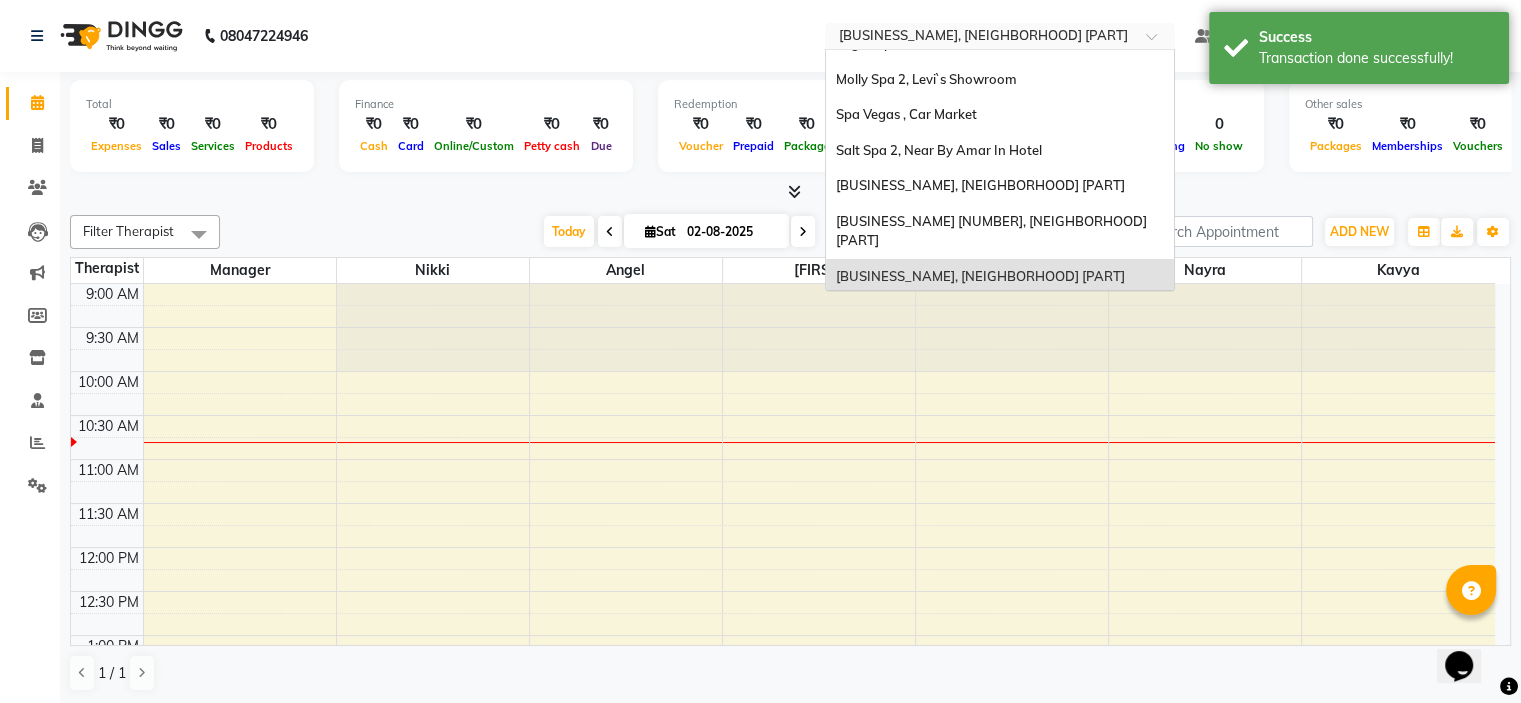 click on "Spa 7, Lajpat Nagar" at bounding box center (897, 311) 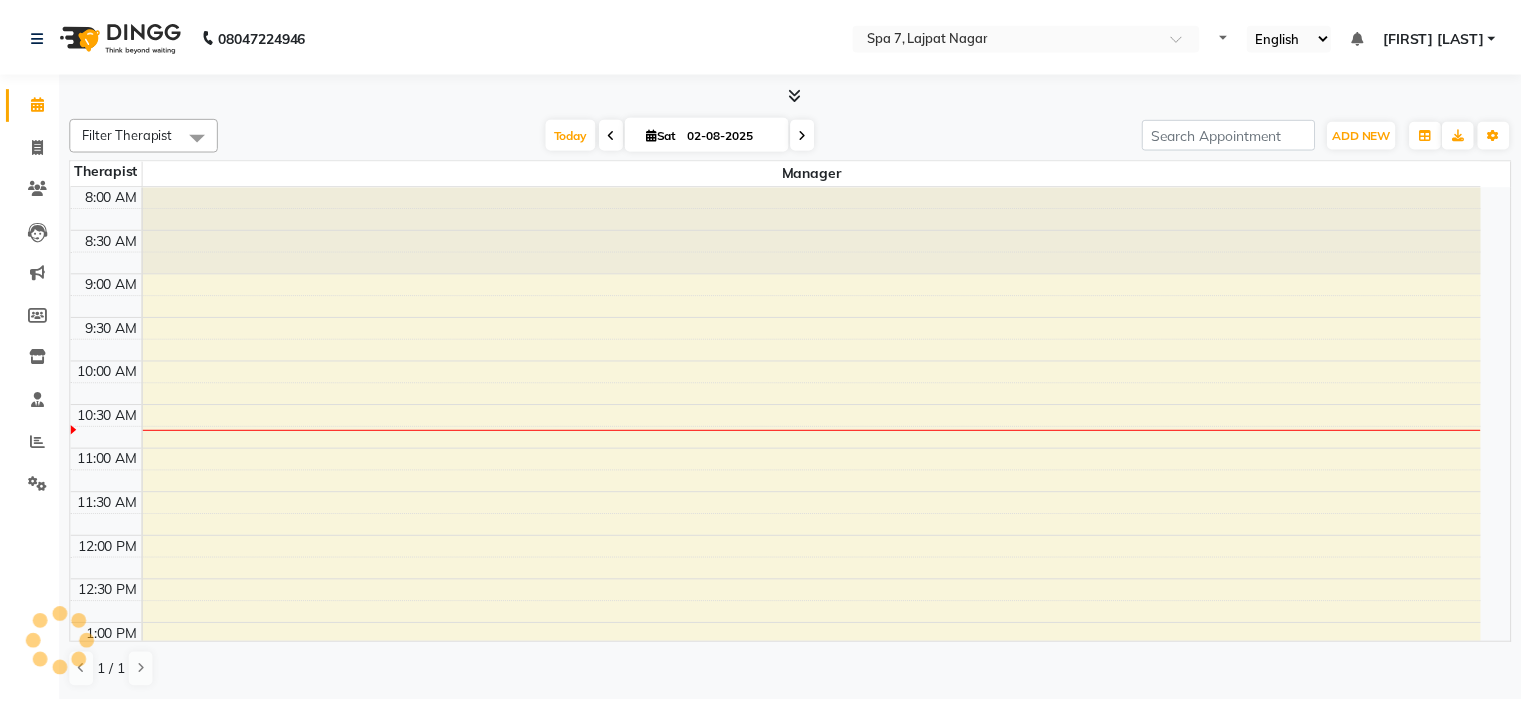 scroll, scrollTop: 0, scrollLeft: 0, axis: both 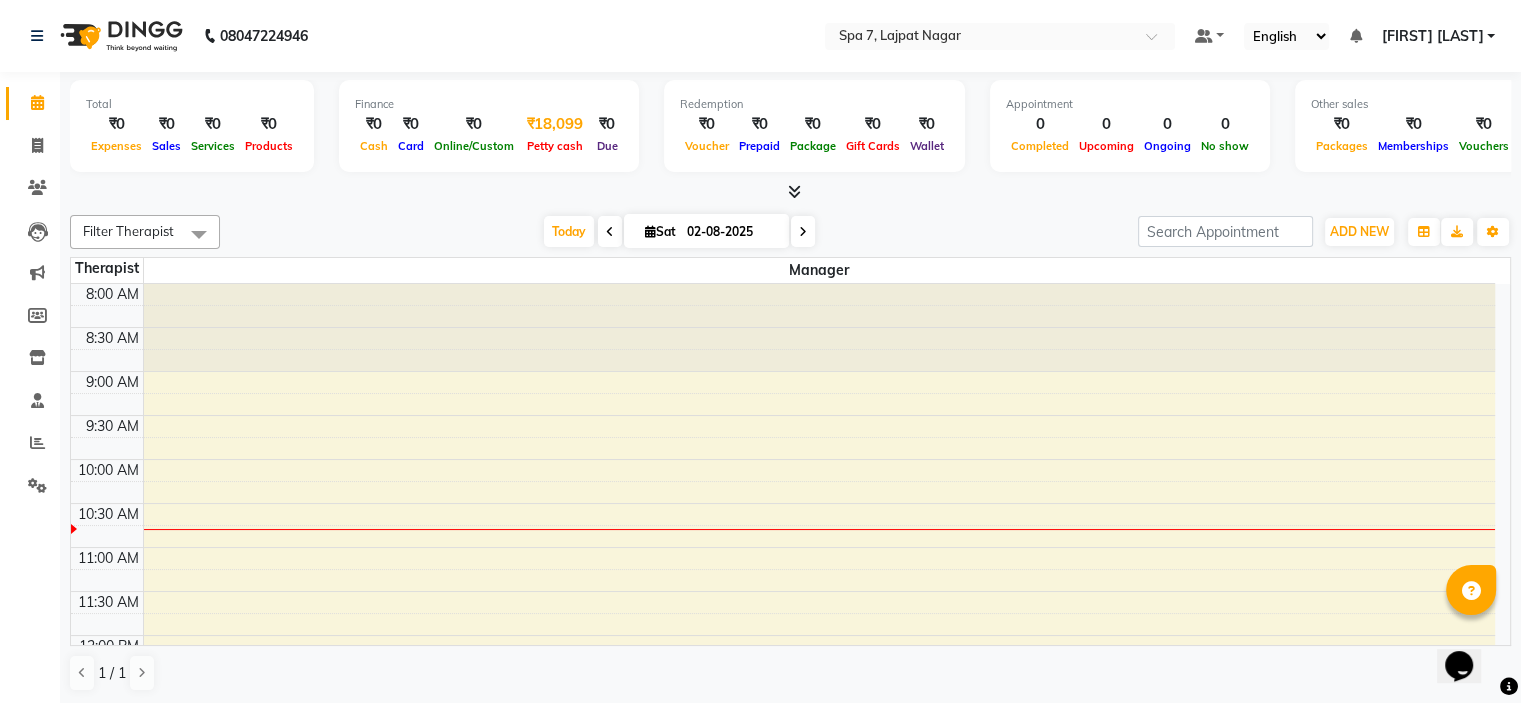 click on "Petty cash" at bounding box center (555, 146) 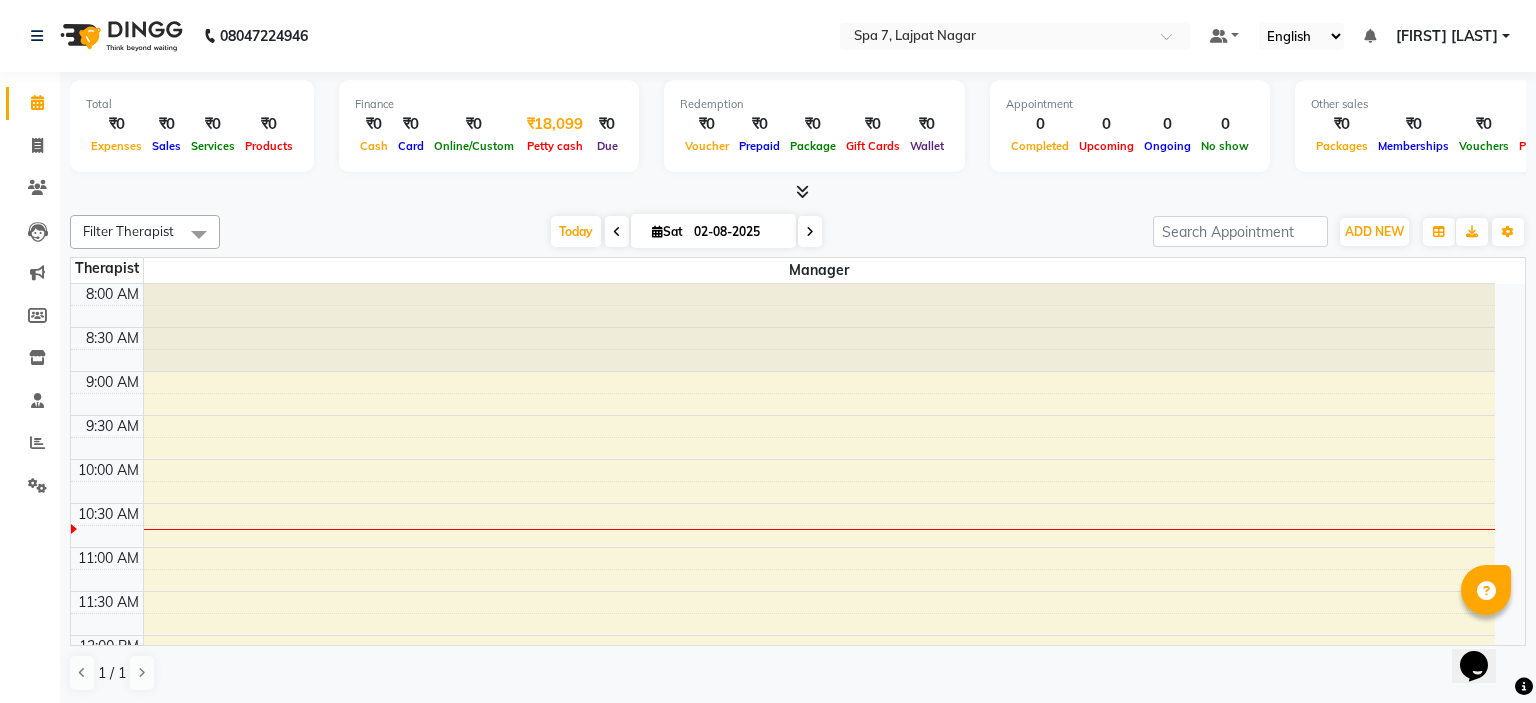select on "7629" 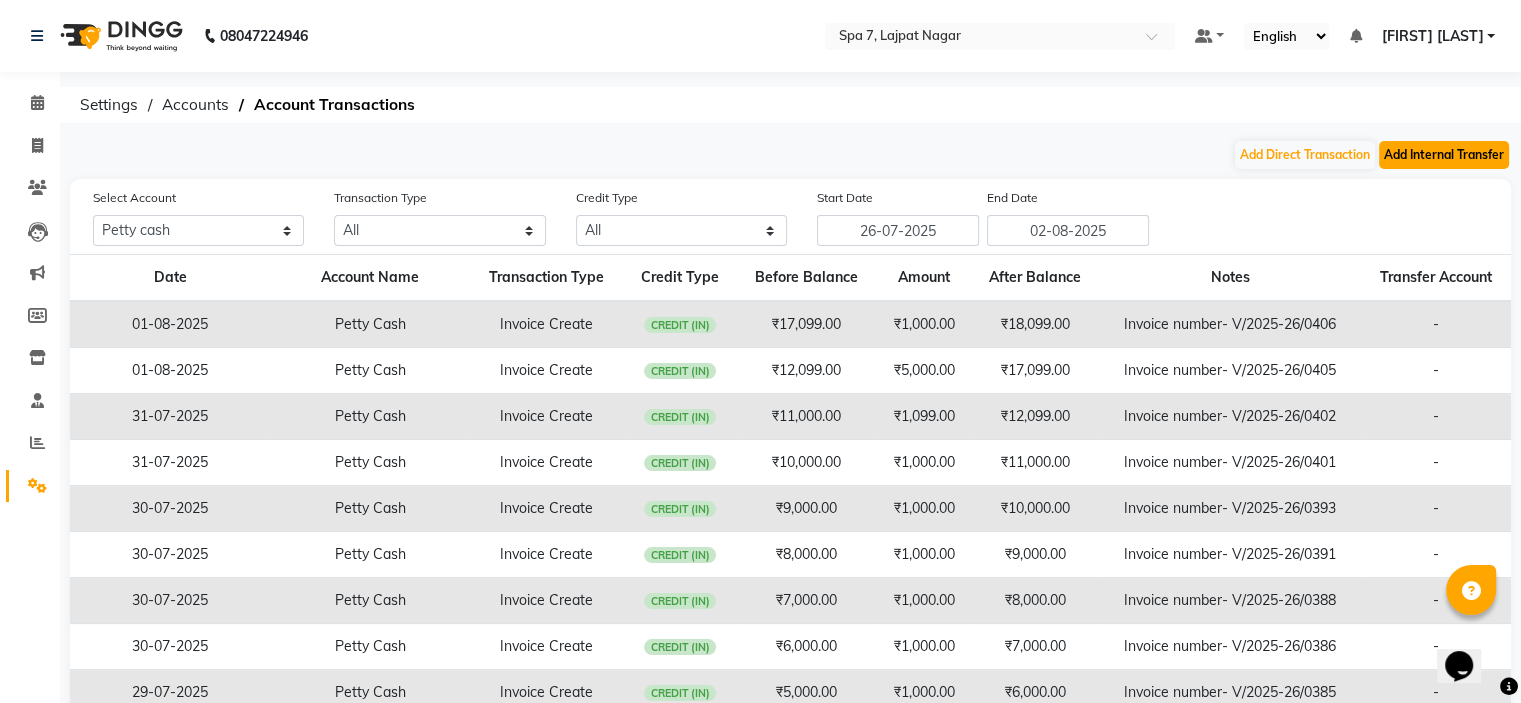 click on "Add Internal Transfer" 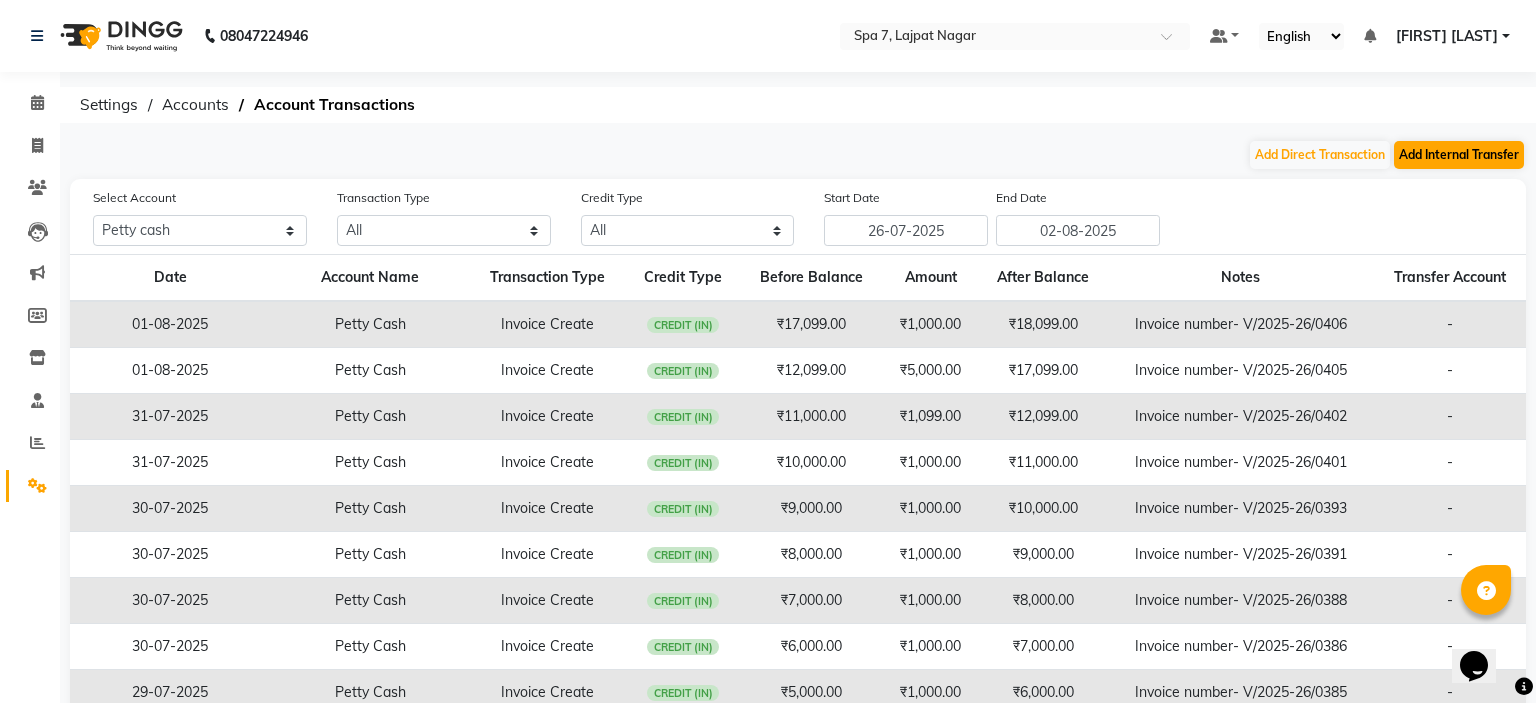 select on "internal transfer" 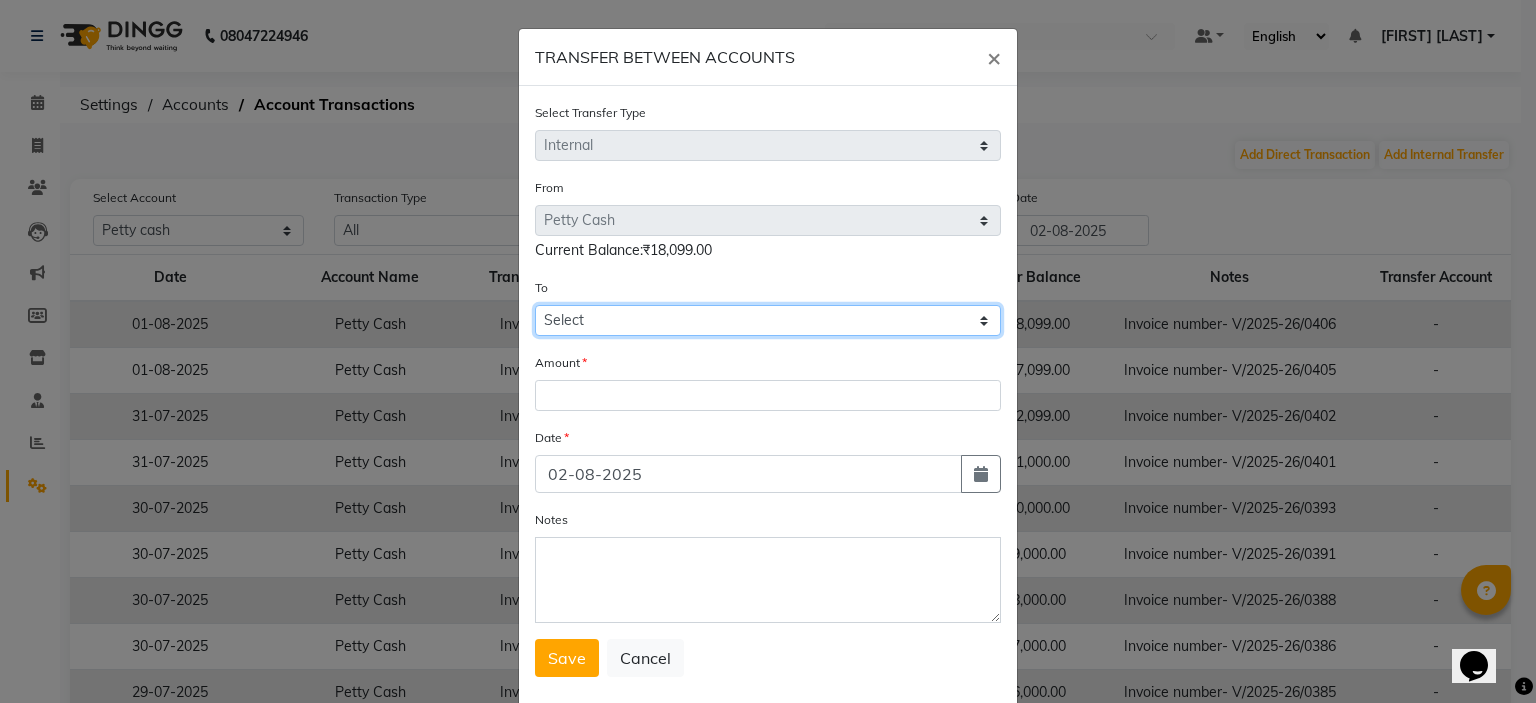 drag, startPoint x: 608, startPoint y: 325, endPoint x: 608, endPoint y: 337, distance: 12 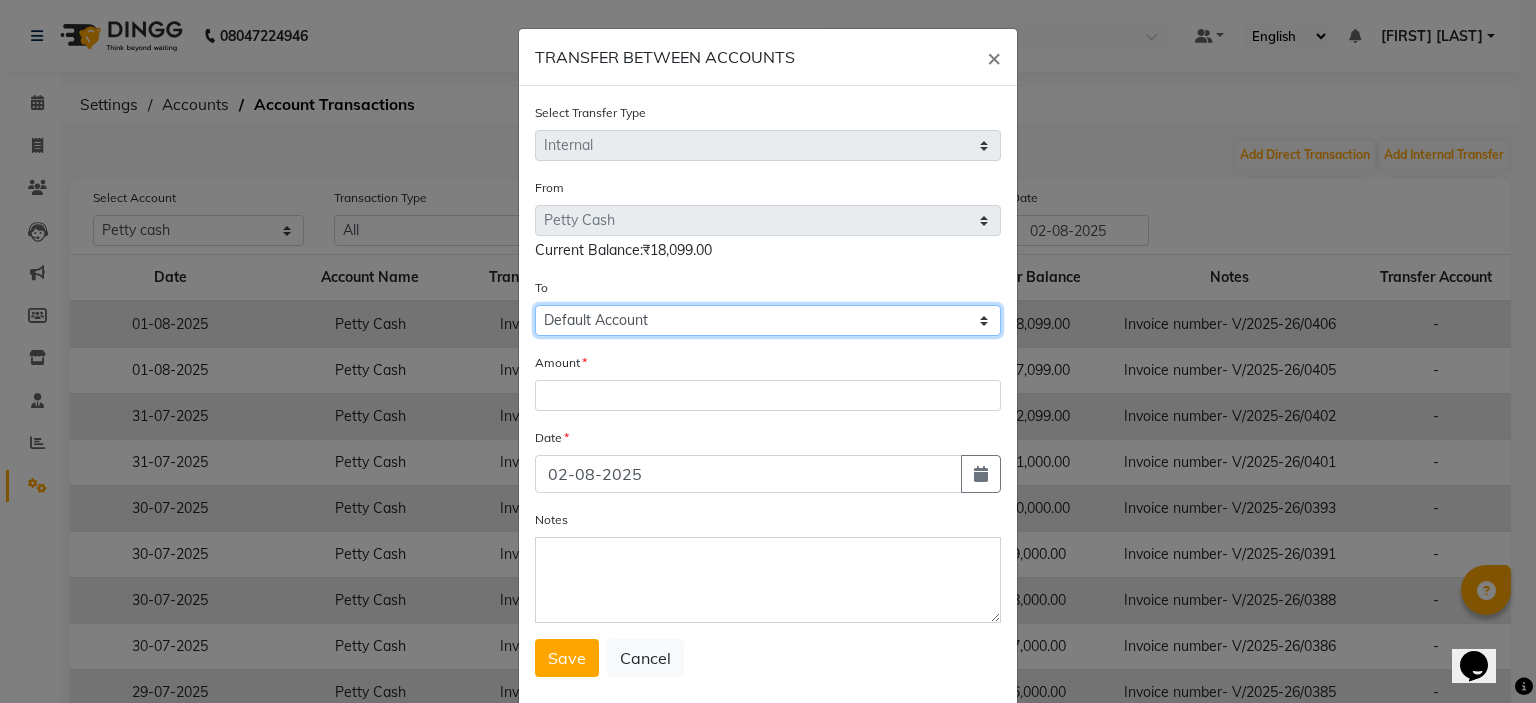click on "Select Petty Cash Default Account" 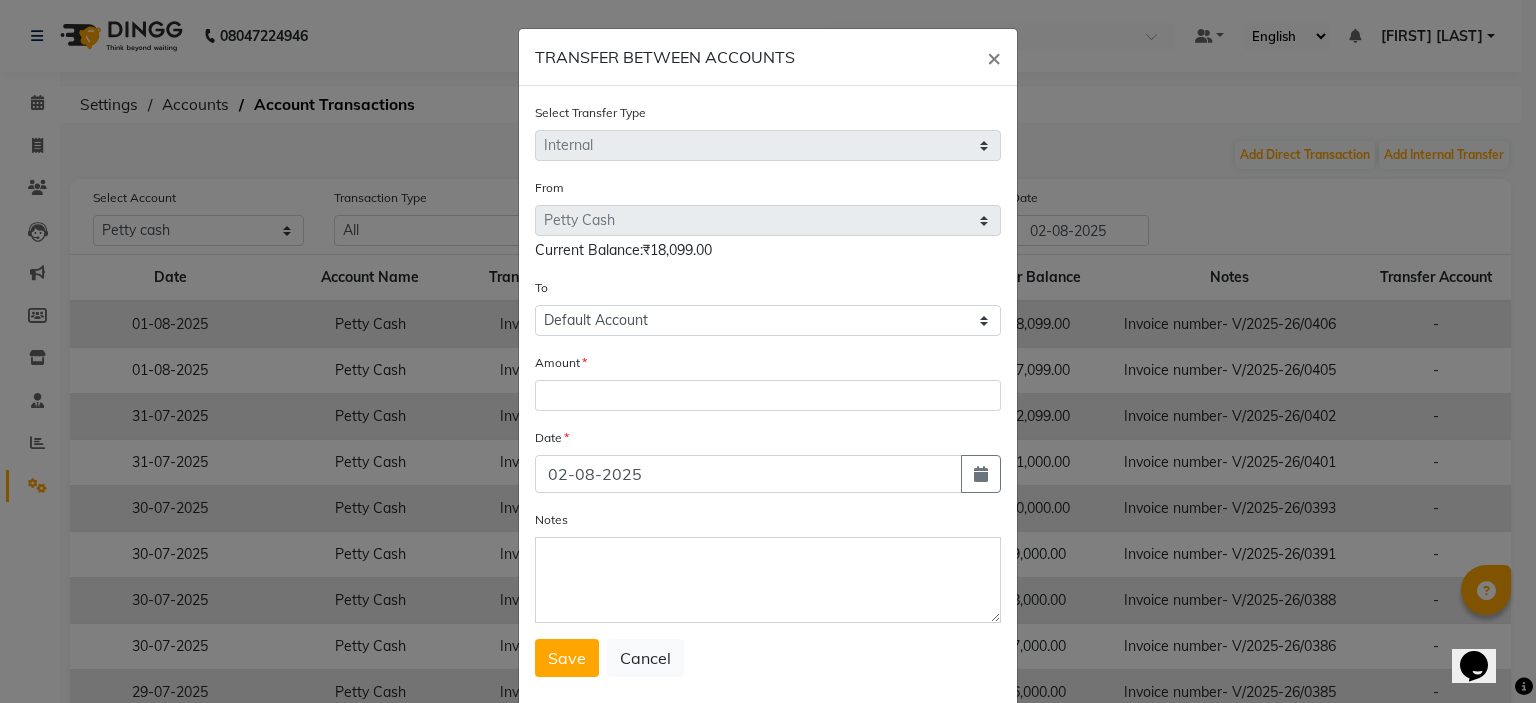 click on "Amount" 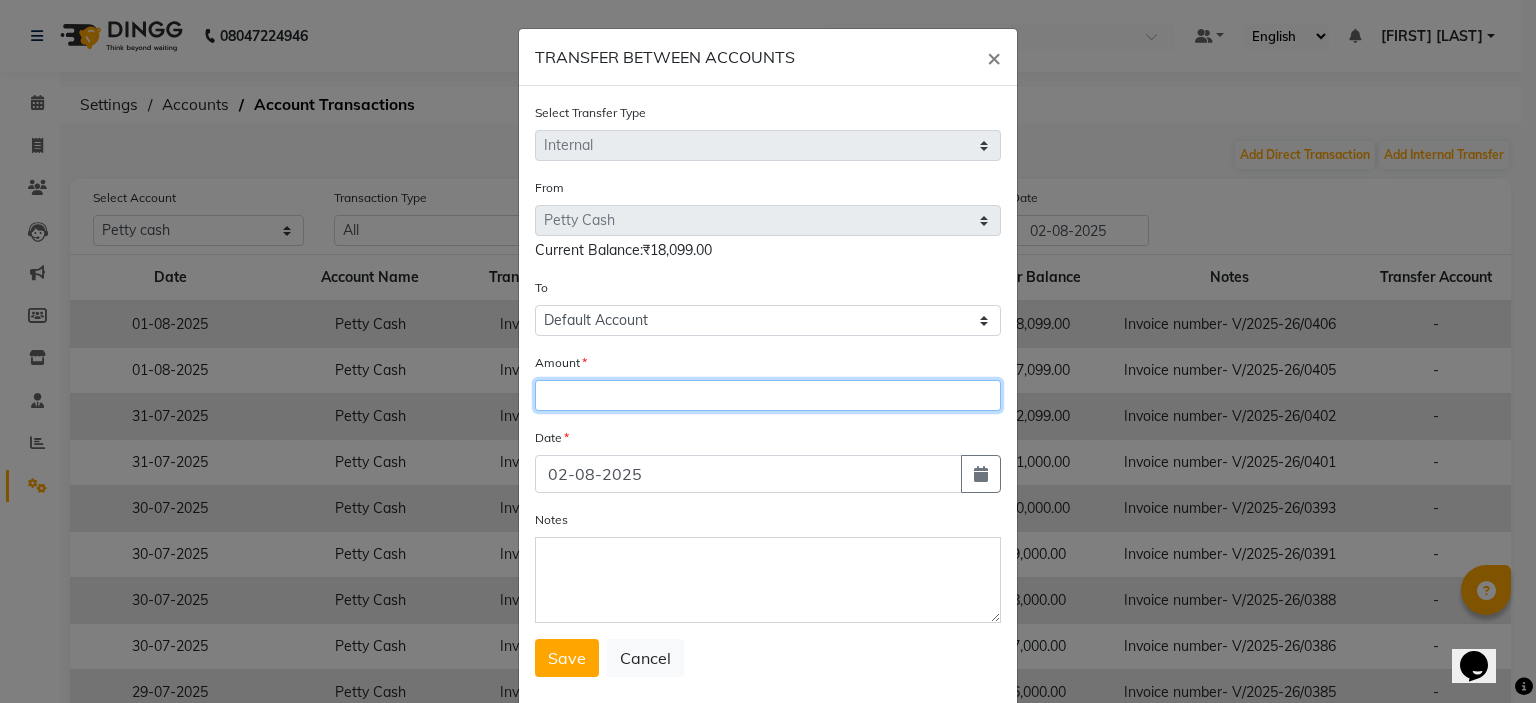click 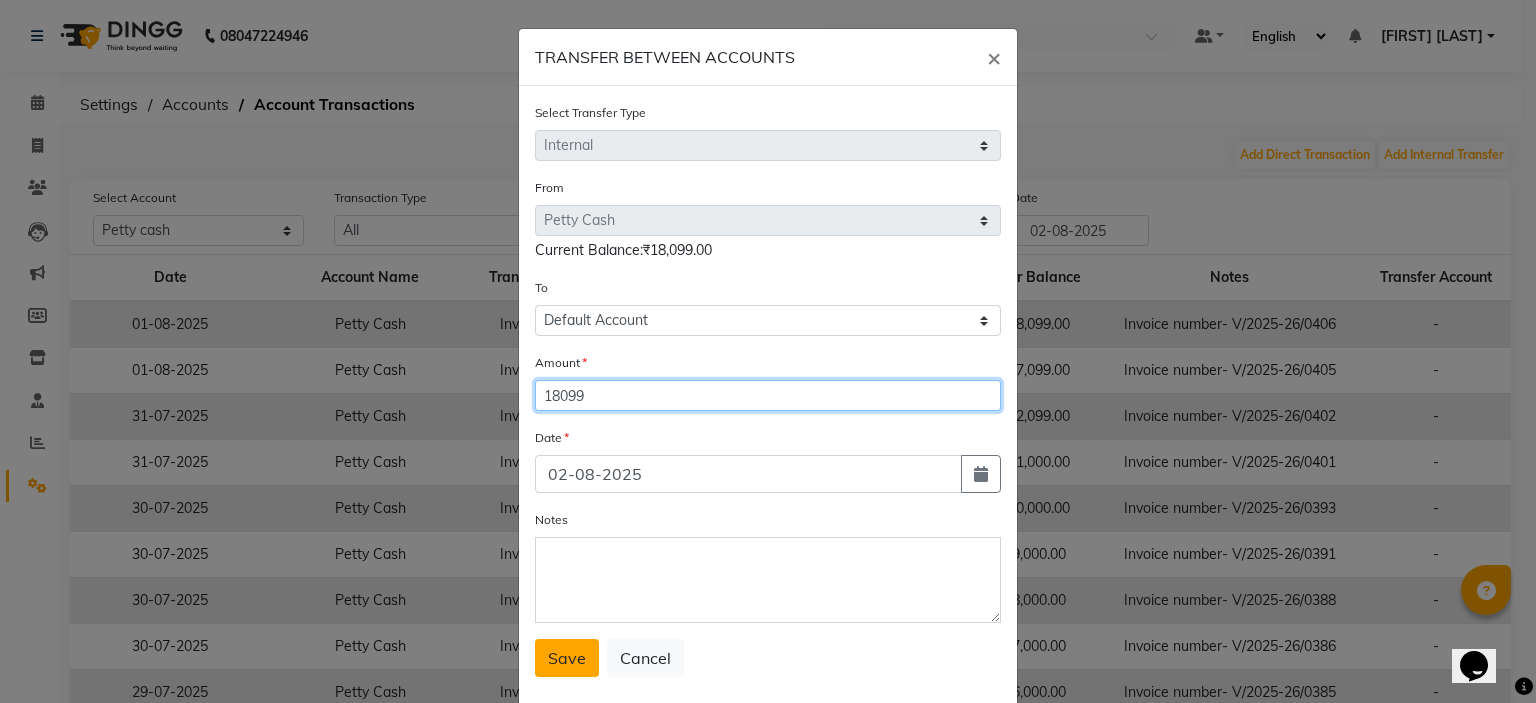 type on "18099" 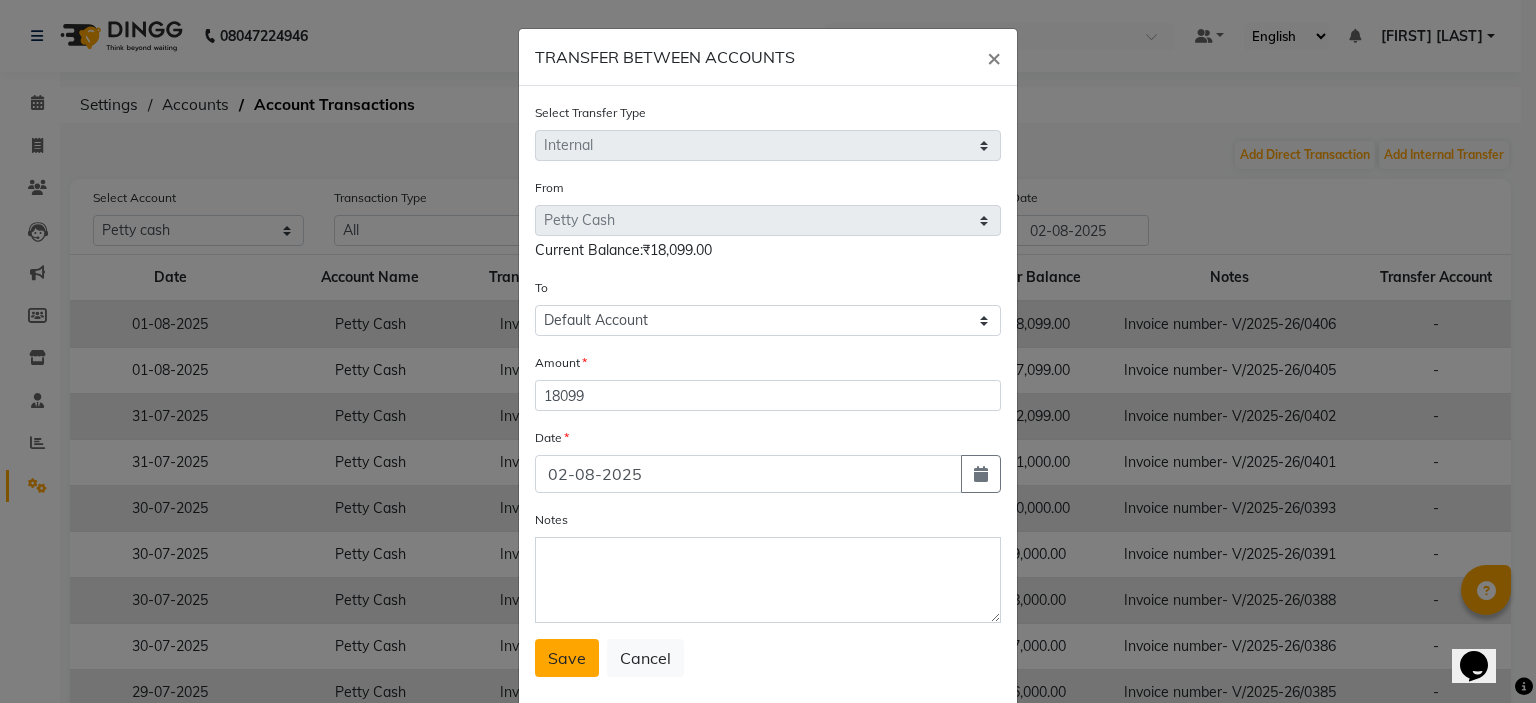 click on "Save" at bounding box center [567, 658] 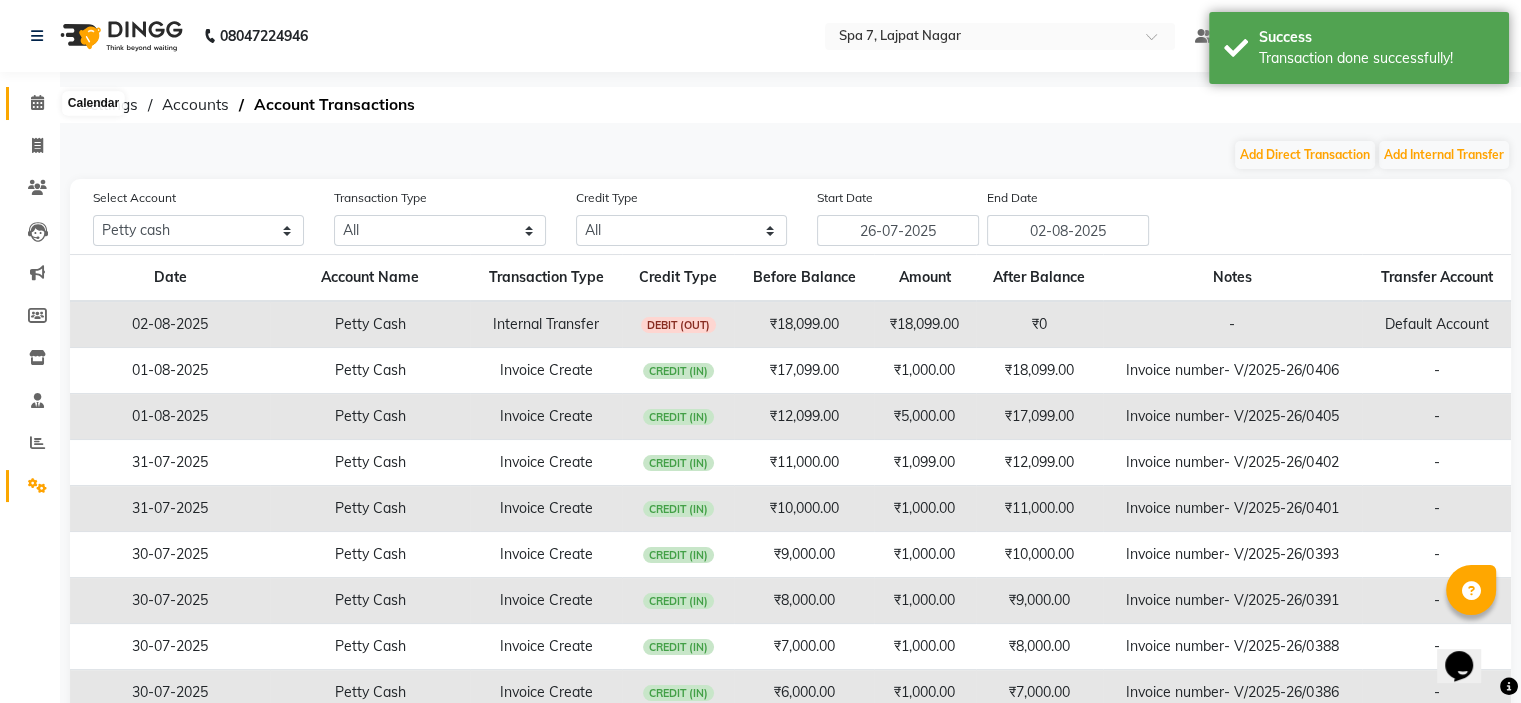 click 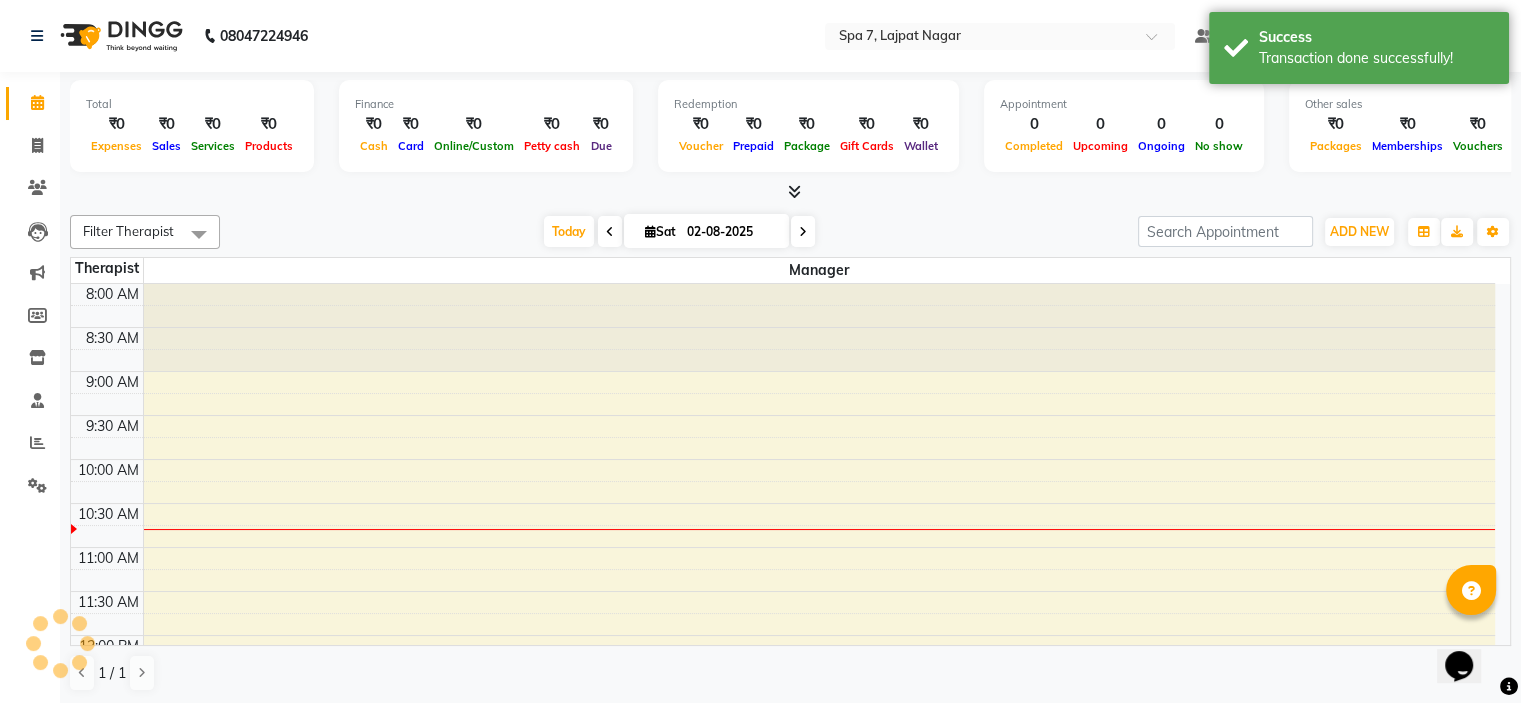 scroll, scrollTop: 0, scrollLeft: 0, axis: both 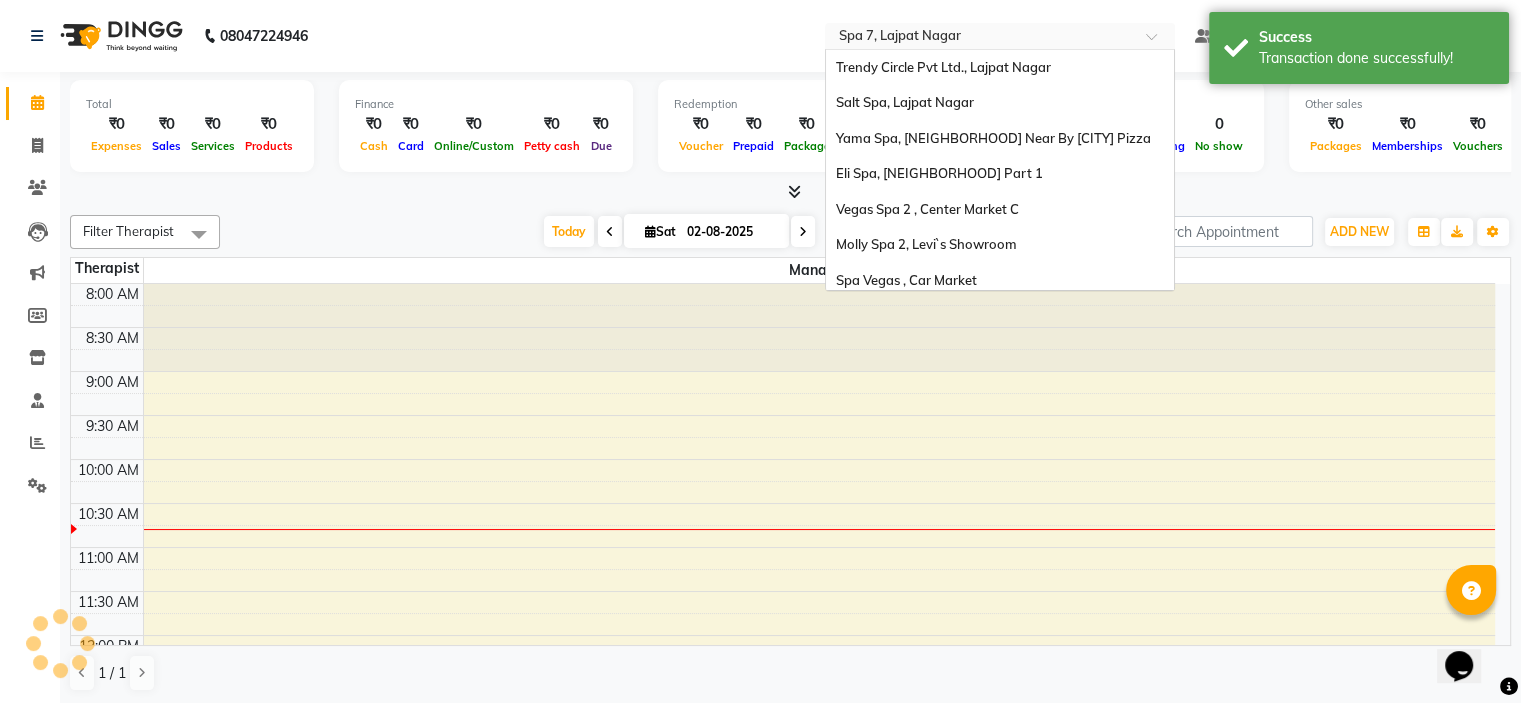 click at bounding box center [980, 38] 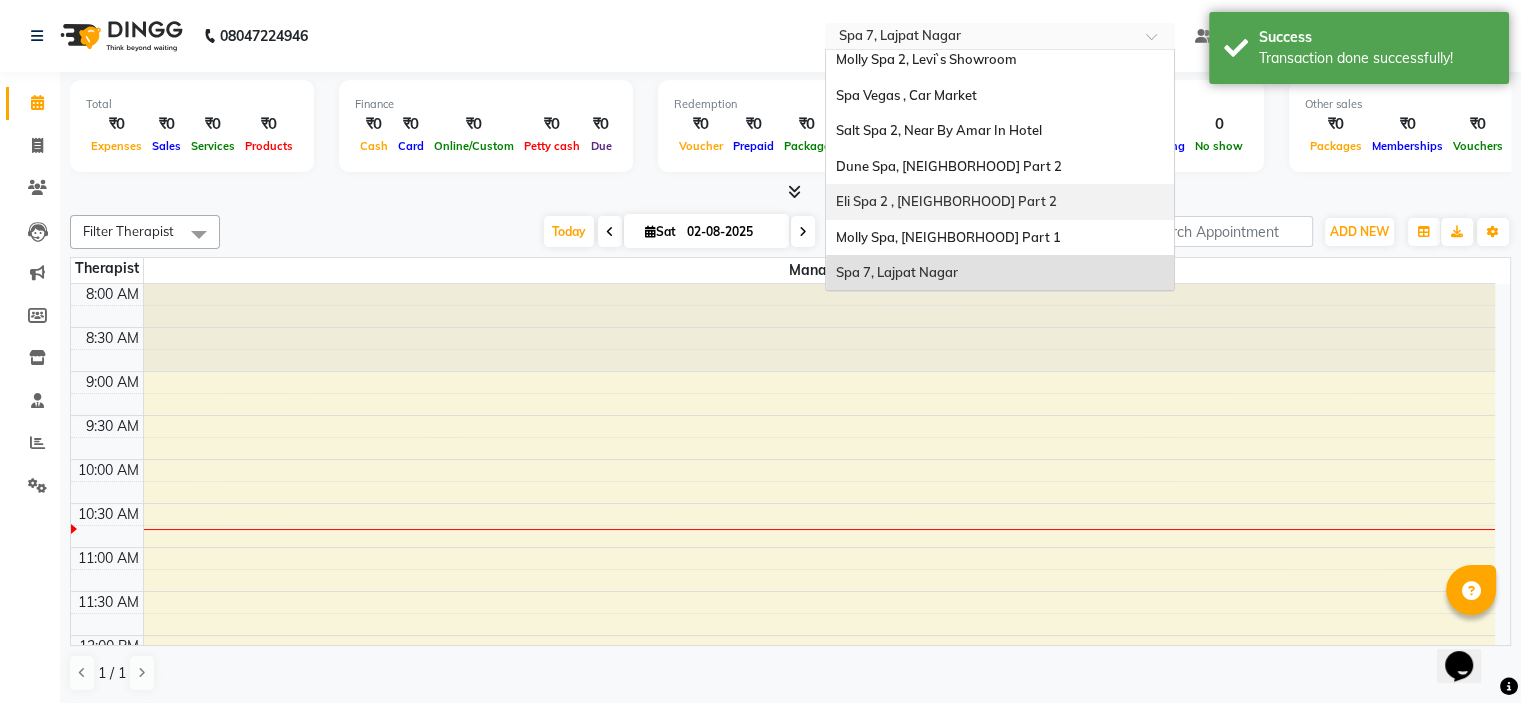 scroll, scrollTop: 0, scrollLeft: 0, axis: both 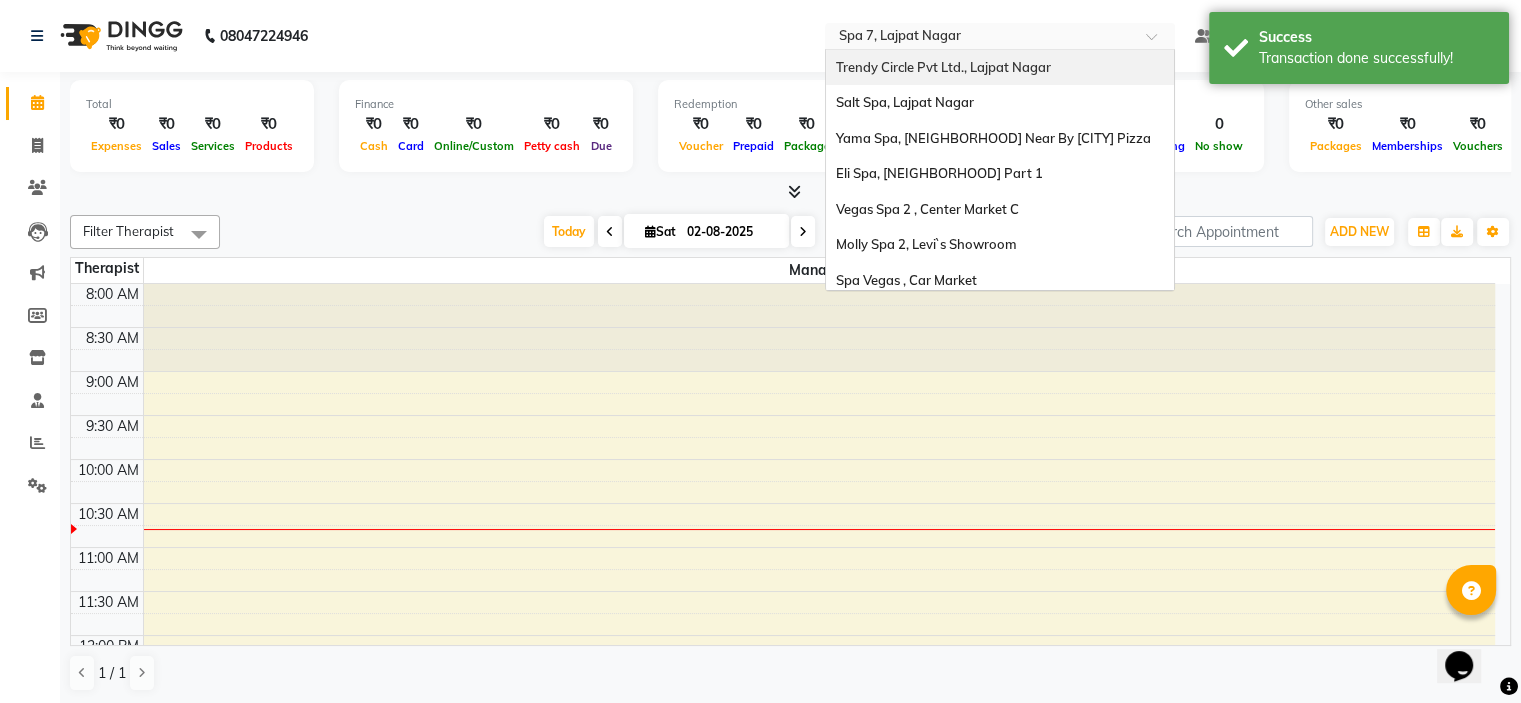 click on "Trendy Circle Pvt Ltd., Lajpat Nagar" at bounding box center [943, 67] 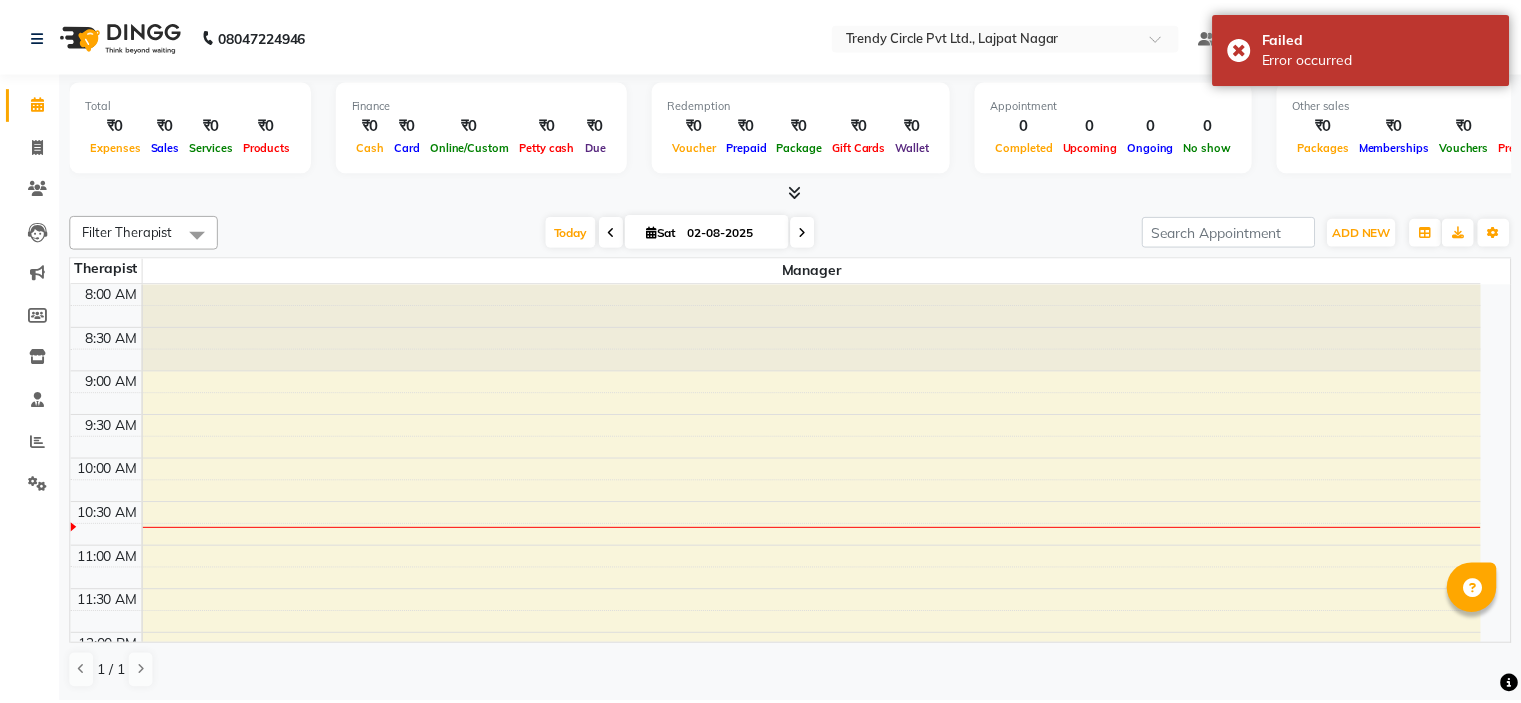 scroll, scrollTop: 0, scrollLeft: 0, axis: both 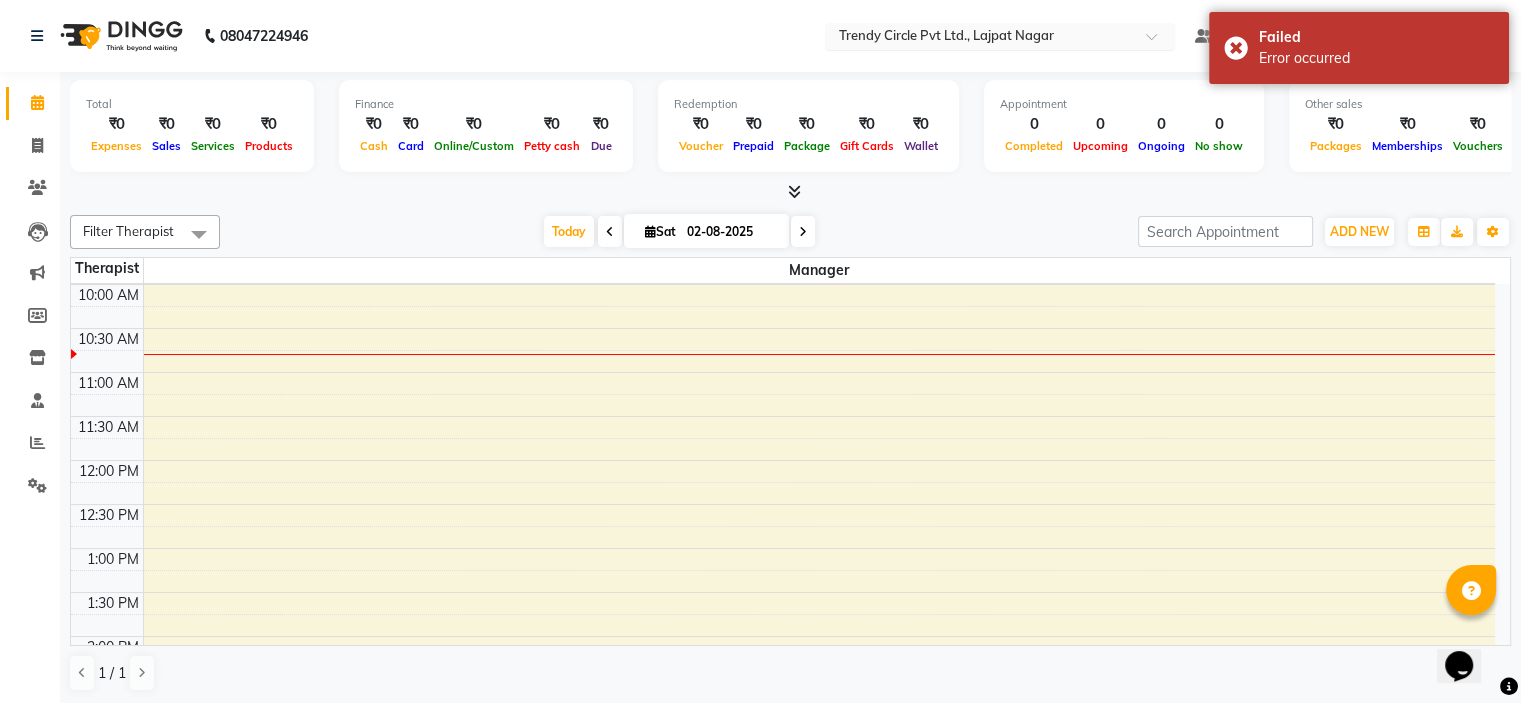 click at bounding box center [980, 38] 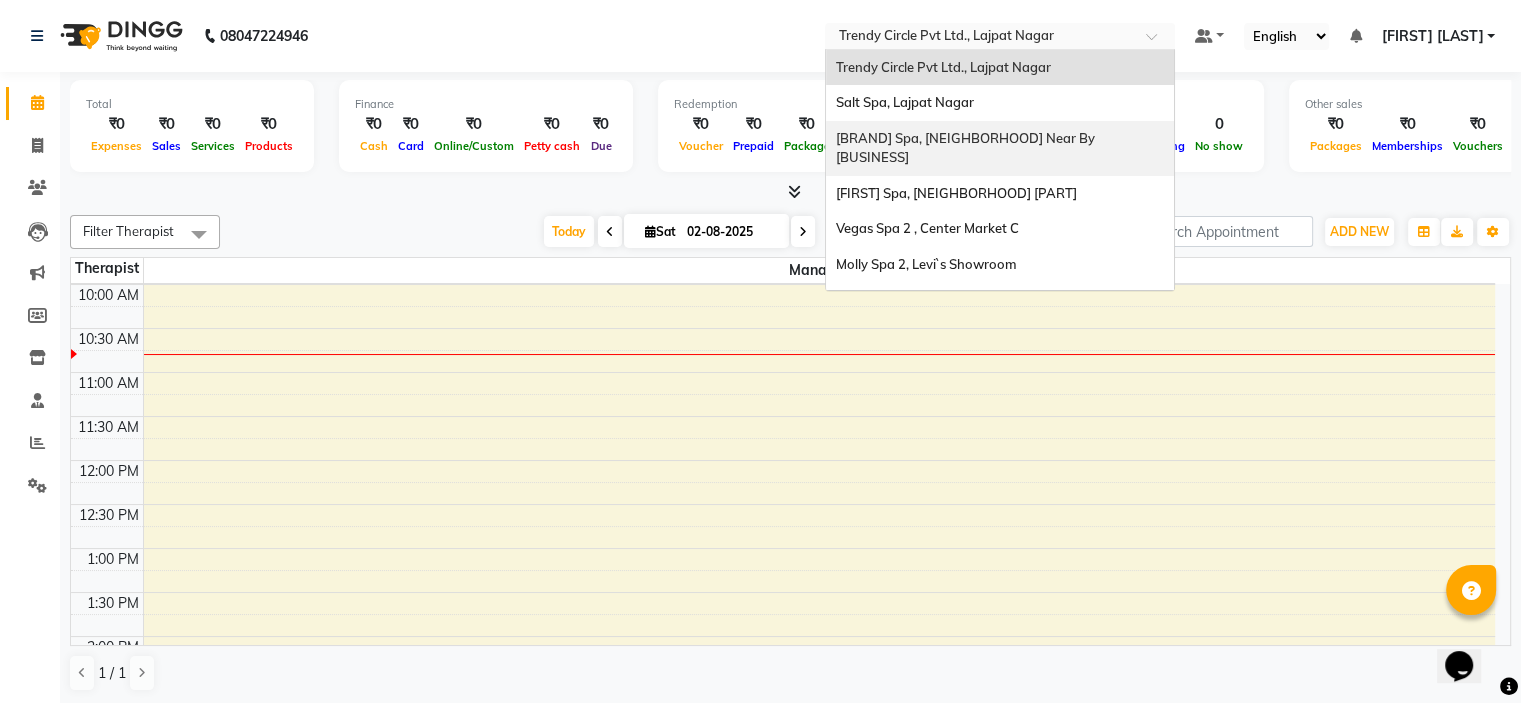 click at bounding box center [107, 361] 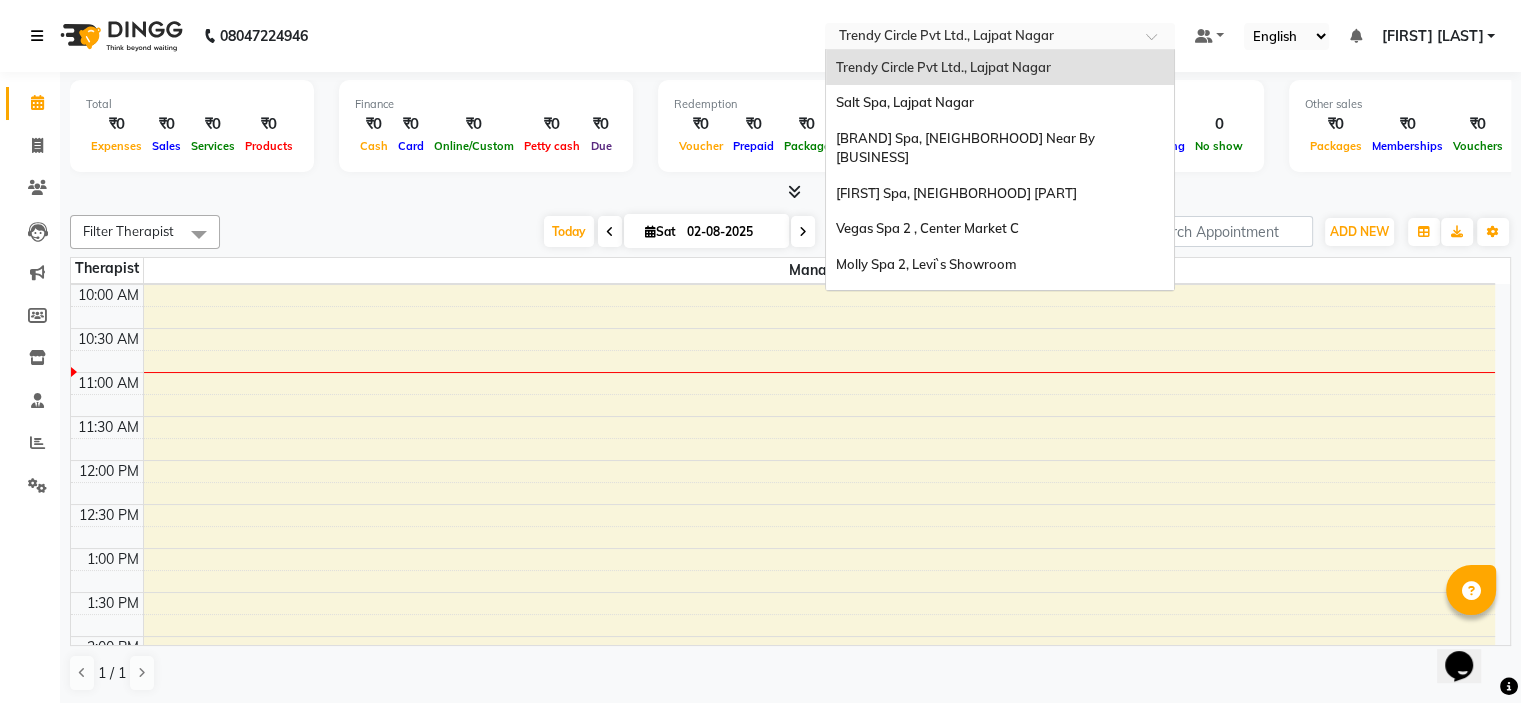 scroll, scrollTop: 186, scrollLeft: 0, axis: vertical 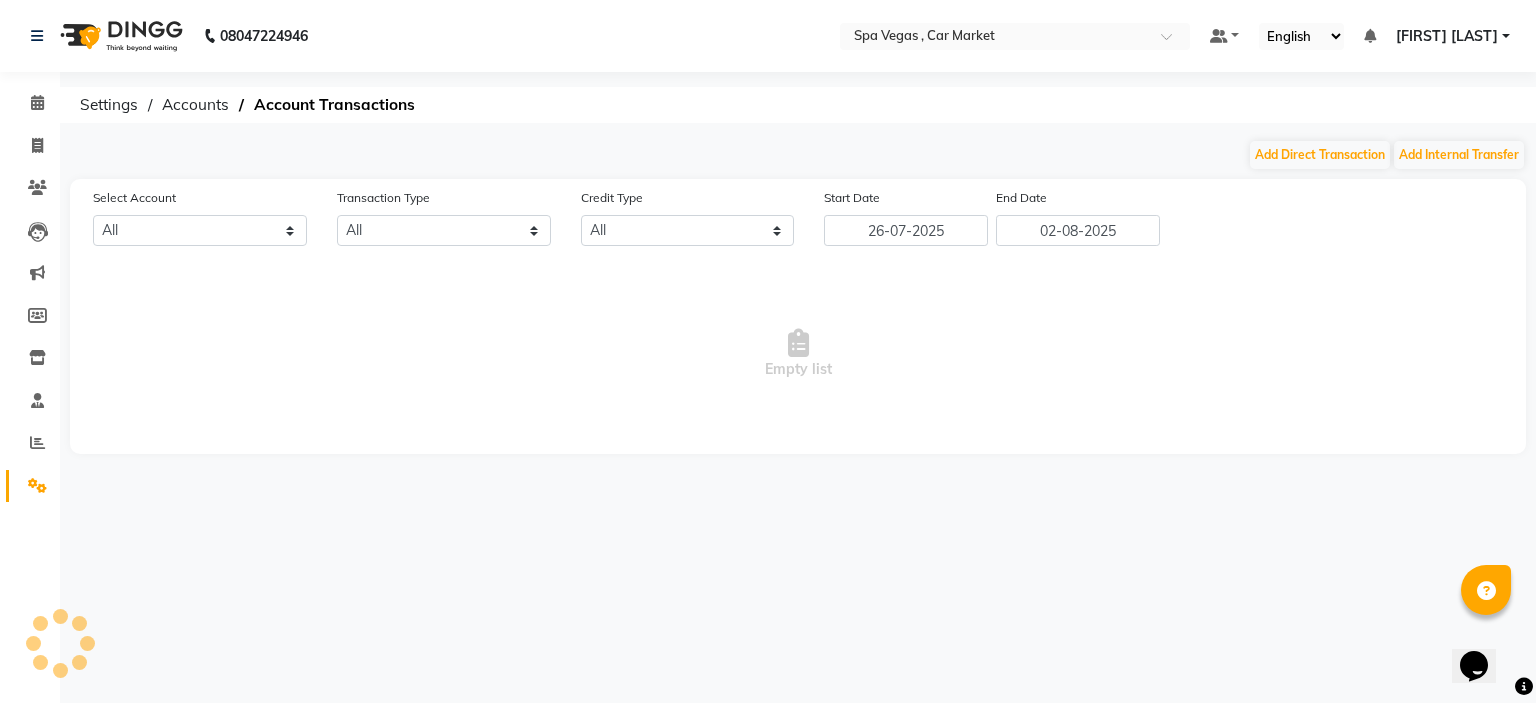 select on "6729" 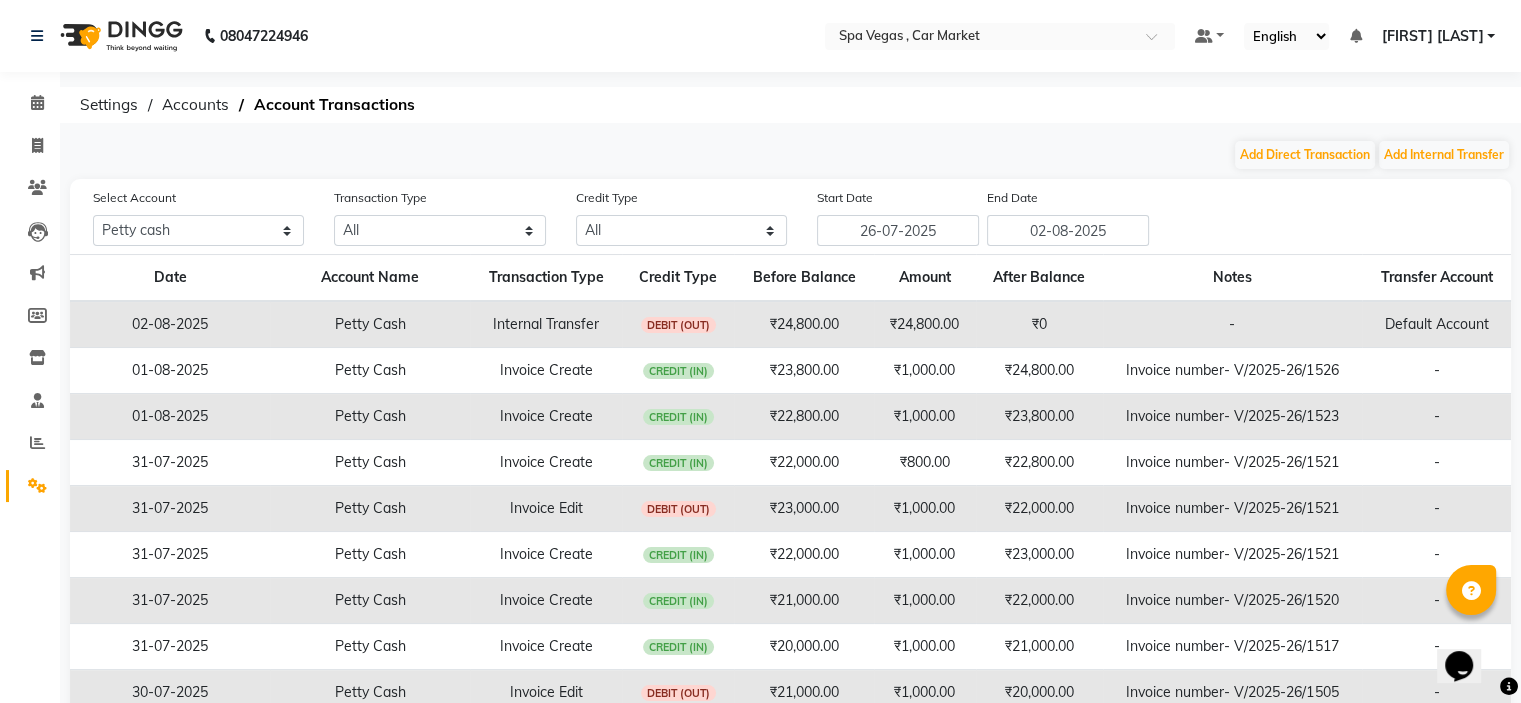 scroll, scrollTop: 0, scrollLeft: 0, axis: both 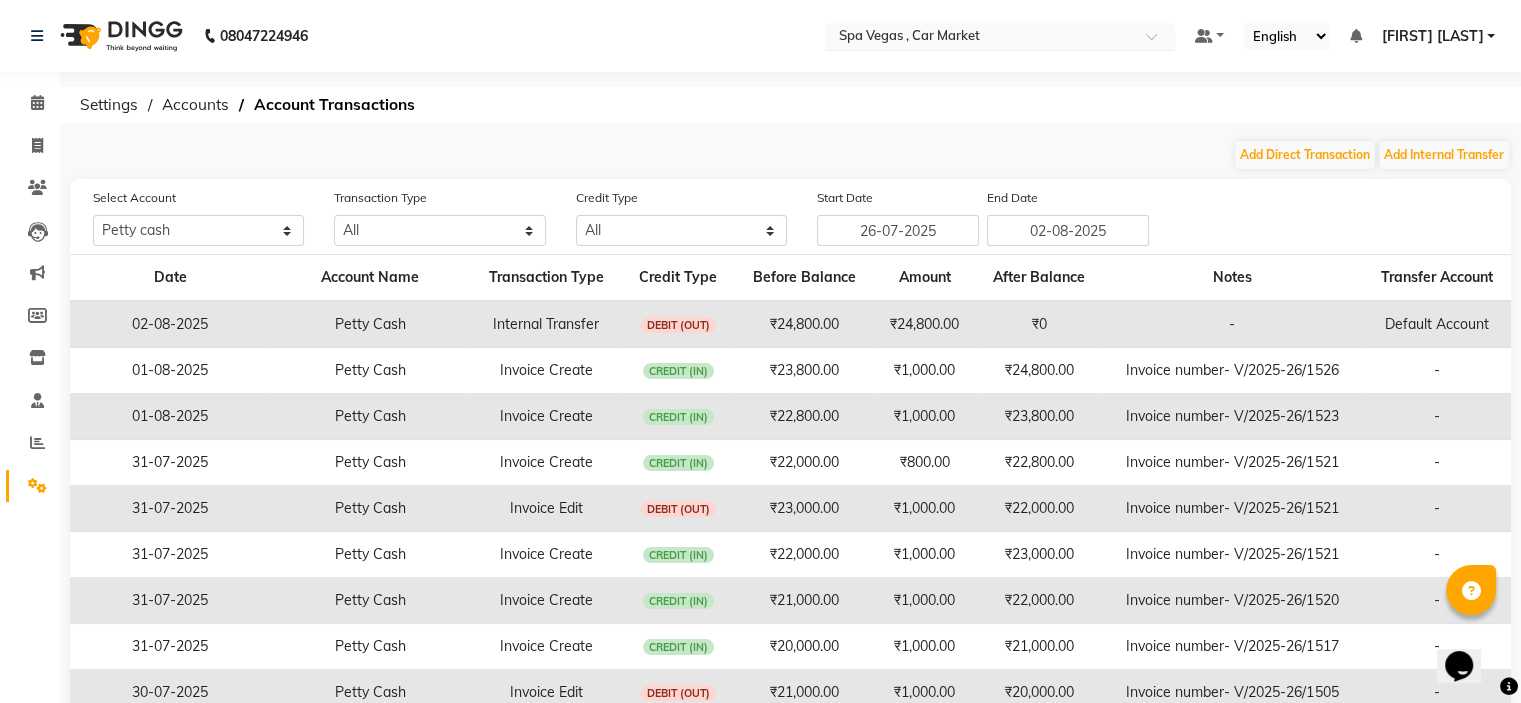 click at bounding box center [980, 38] 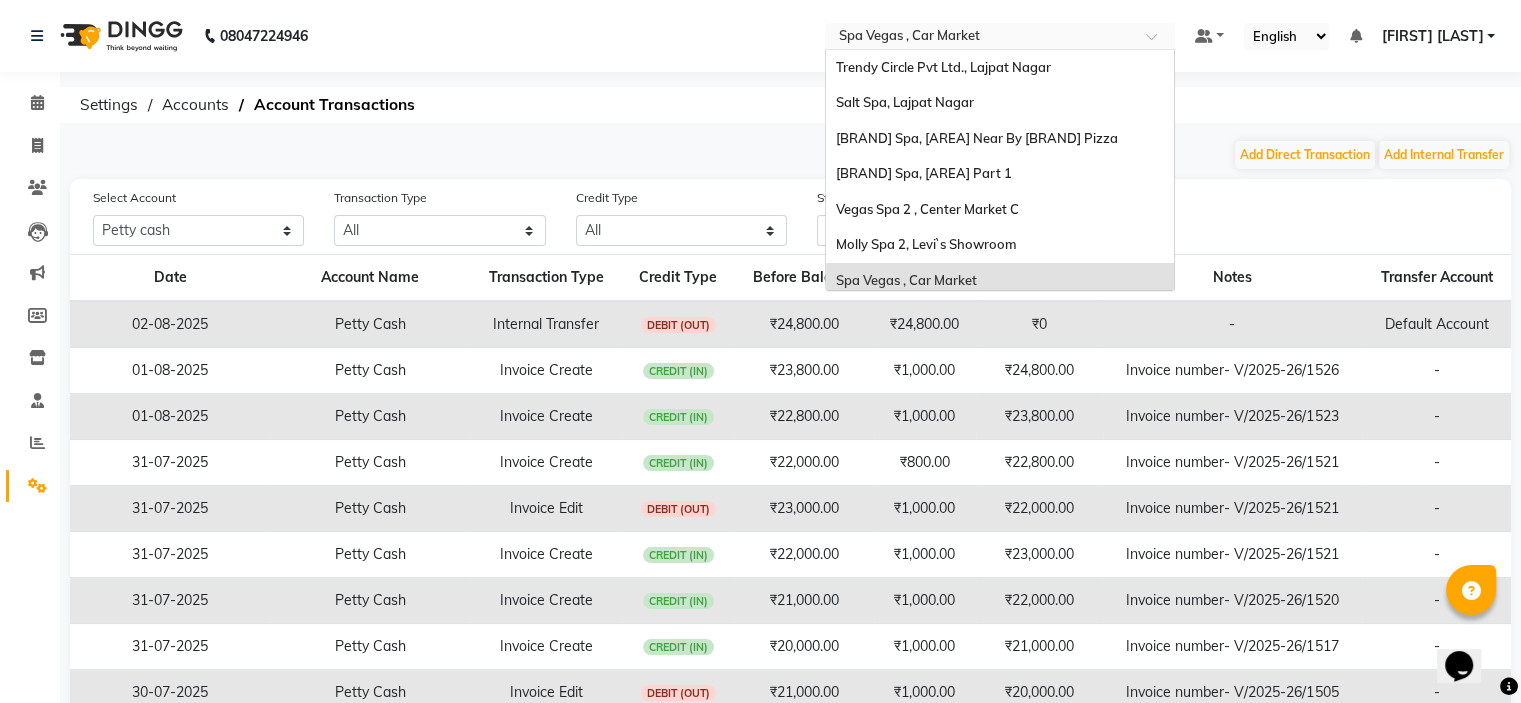 scroll, scrollTop: 186, scrollLeft: 0, axis: vertical 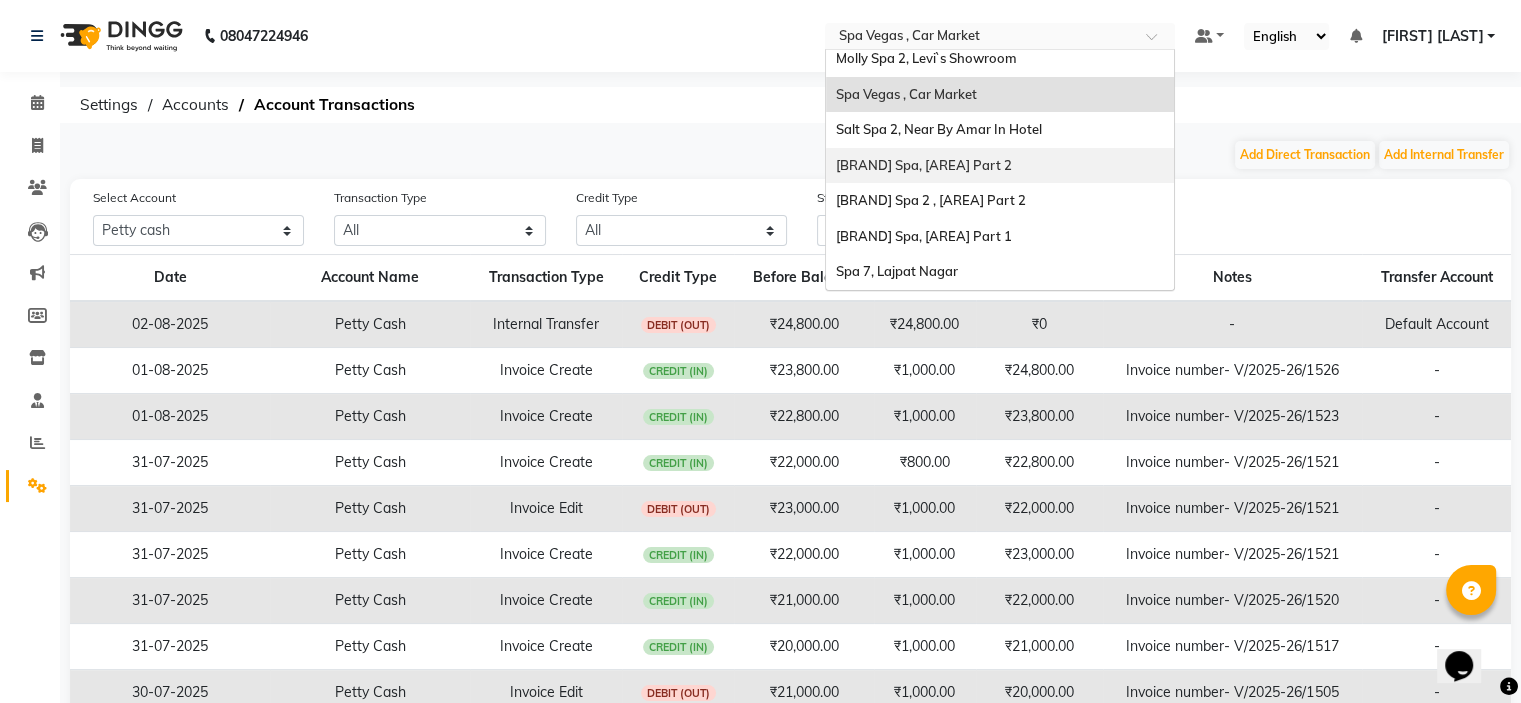 click on "[BRAND] Spa, [AREA] Part 2" at bounding box center (924, 165) 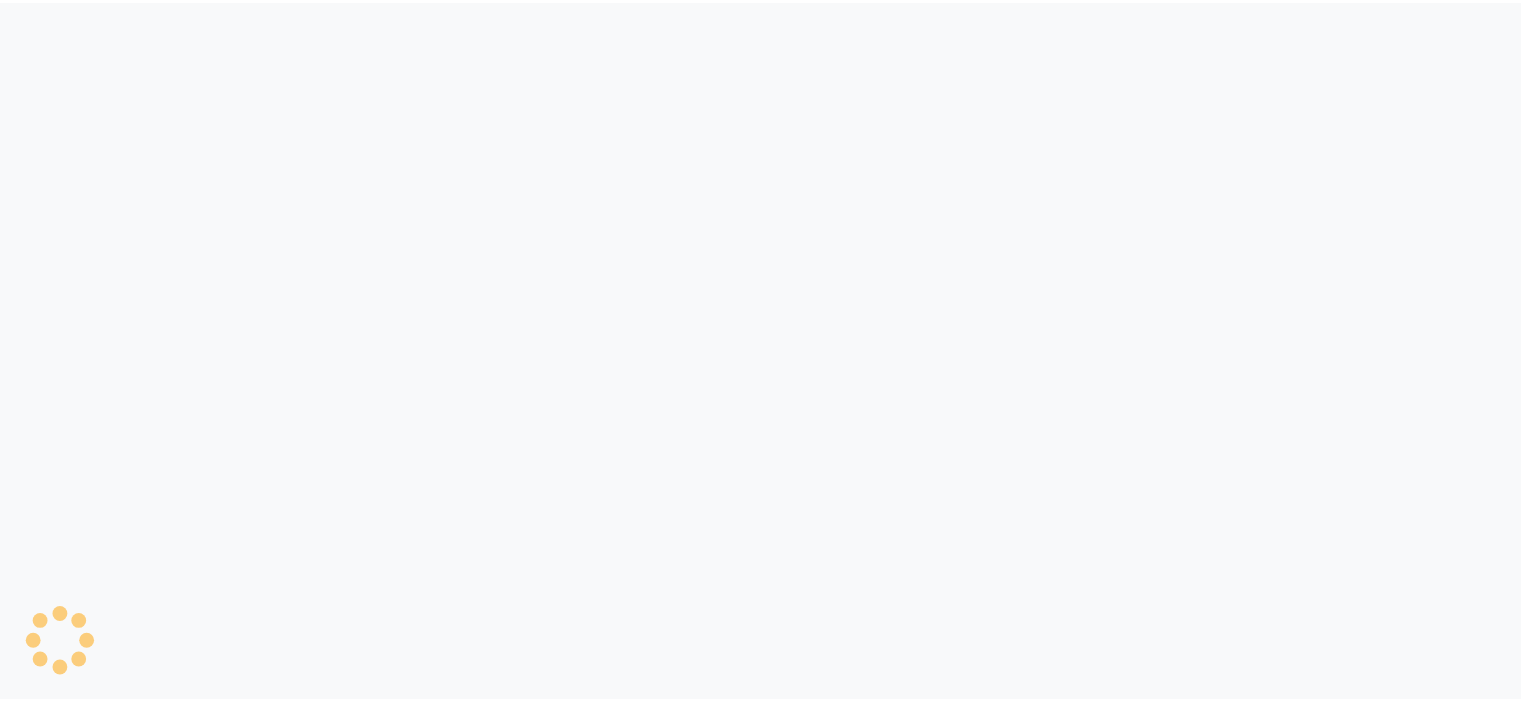 scroll, scrollTop: 0, scrollLeft: 0, axis: both 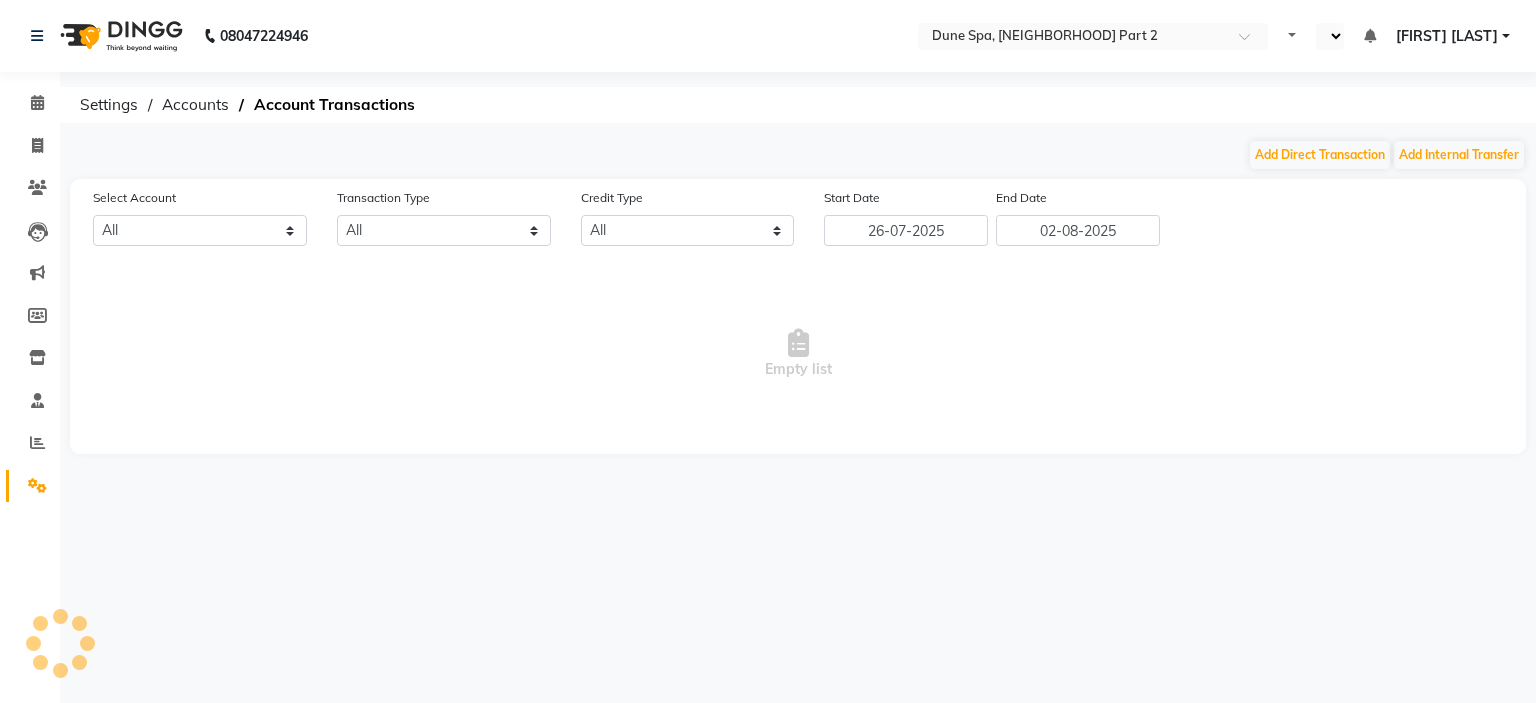 select on "en" 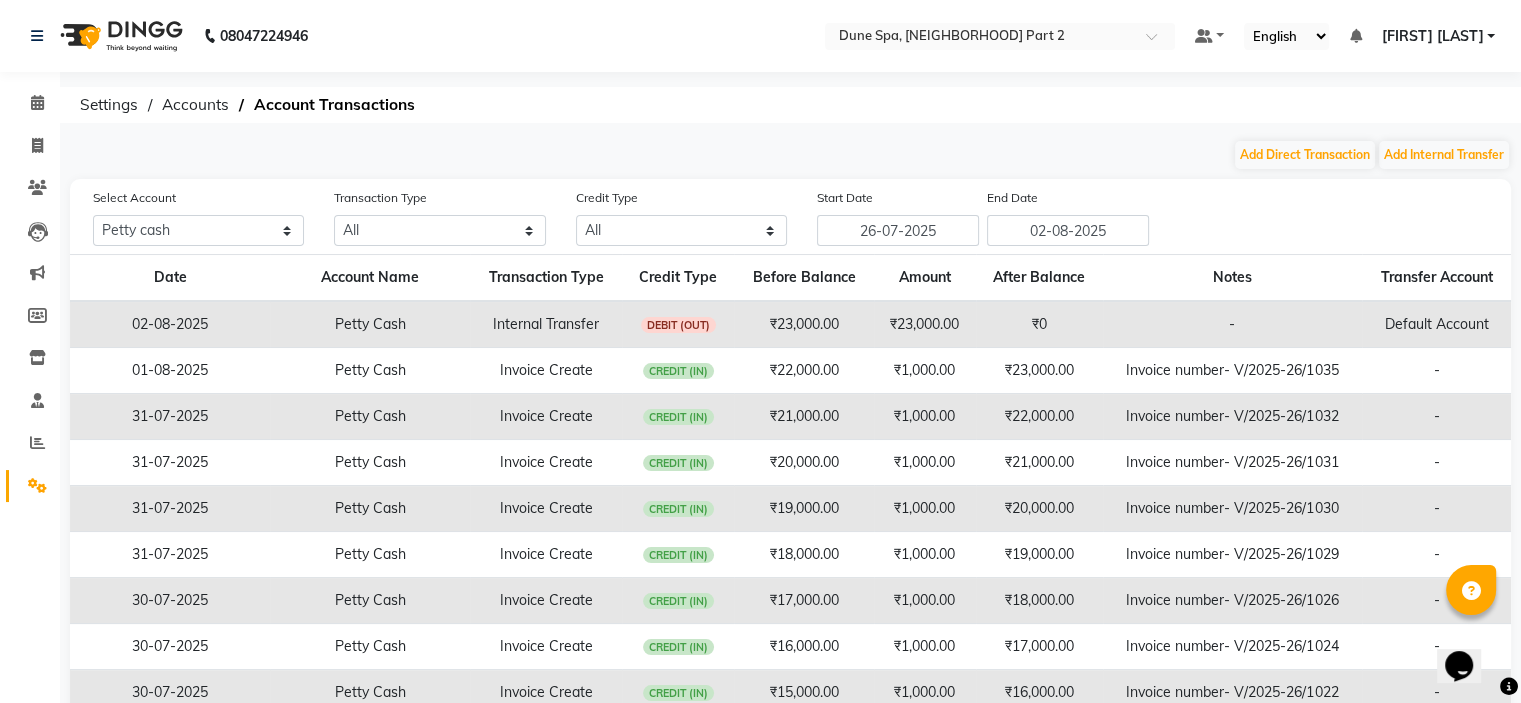 scroll, scrollTop: 0, scrollLeft: 0, axis: both 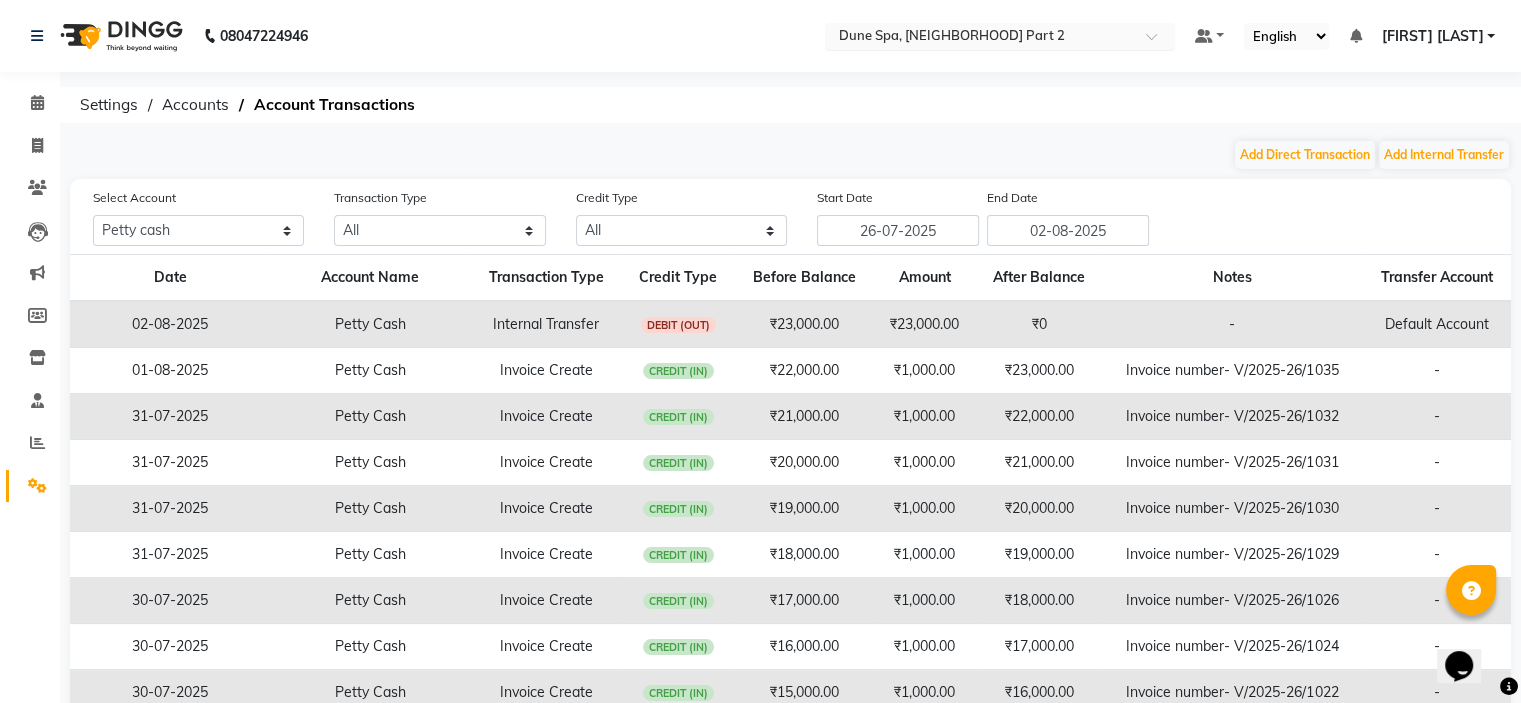click at bounding box center (980, 38) 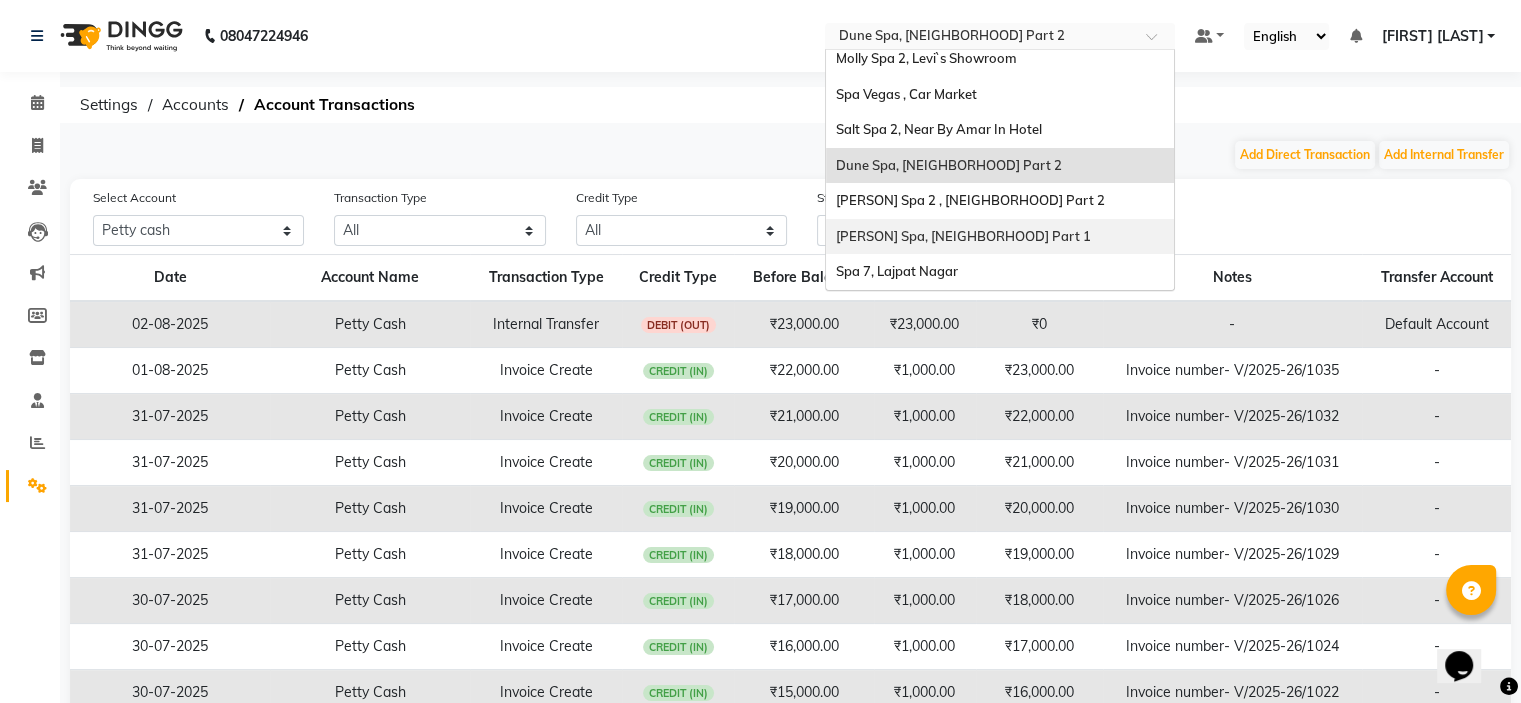 scroll, scrollTop: 185, scrollLeft: 0, axis: vertical 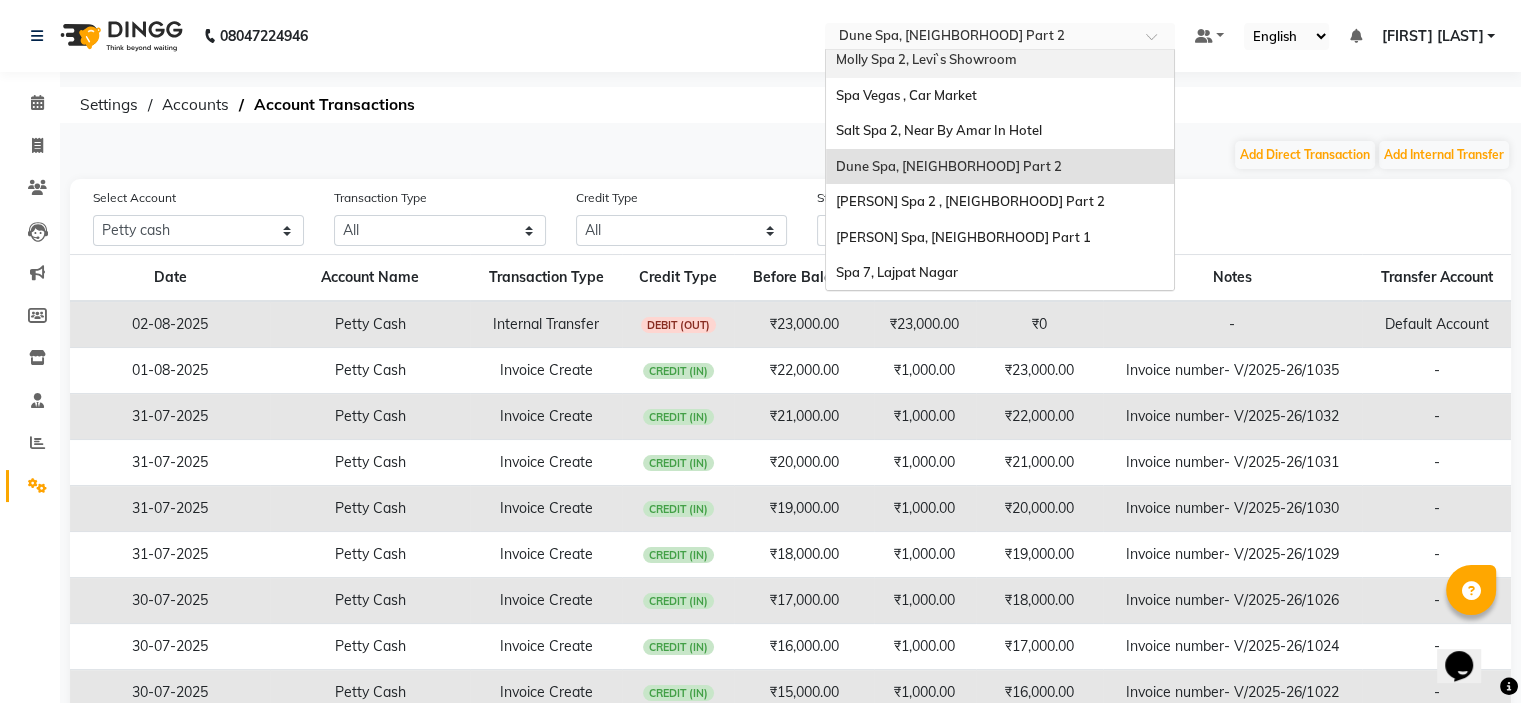 click on "[PHONE] Select Location × Dune Spa, [NEIGHBORHOOD] Part 2 Trendy Circle Pvt Ltd., [NEIGHBORHOOD] Salt Spa, [NEIGHBORHOOD] Yama Spa, [NEIGHBORHOOD] Near By Chicago Pizza Eli Spa, [NEIGHBORHOOD] Part 1 Vegas Spa 2 , Center Market C Molly Spa 2, [BRAND] Showroom Spa Vegas , Car Market Salt Spa 2, Near By Amar In Hotel Dune Spa, [NEIGHBORHOOD] Part 2 Eli Spa 2 , [NEIGHBORHOOD] Part 2 Molly Spa, [NEIGHBORHOOD] Part 1   Spa 7, [NEIGHBORHOOD] Default Panel My Panel English ENGLISH Español العربية मराठी हिंदी ગુજરાતી தமிழ் 中文 Notifications nothing to show [FIRST] [LAST] Manage Profile Change Password Sign out  Version:3.15.11" 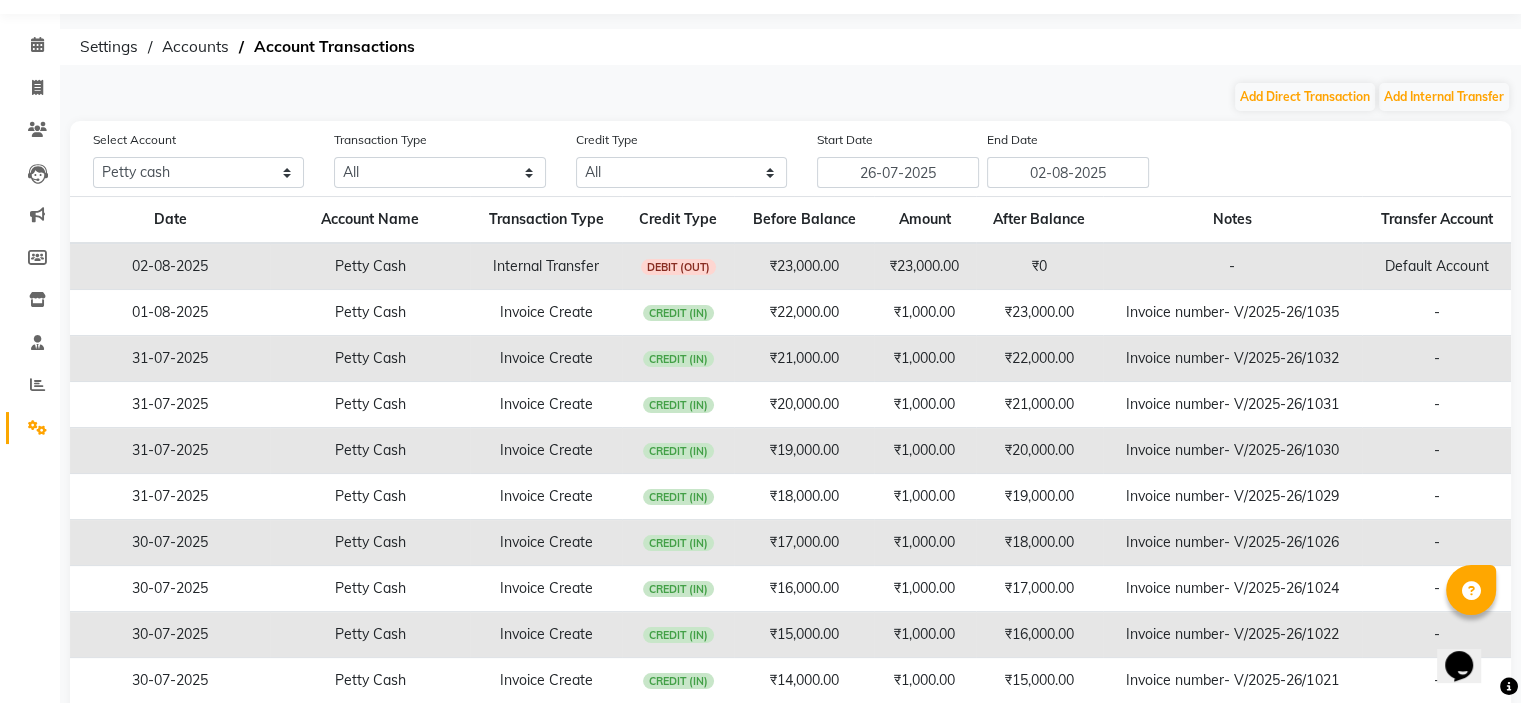 scroll, scrollTop: 0, scrollLeft: 0, axis: both 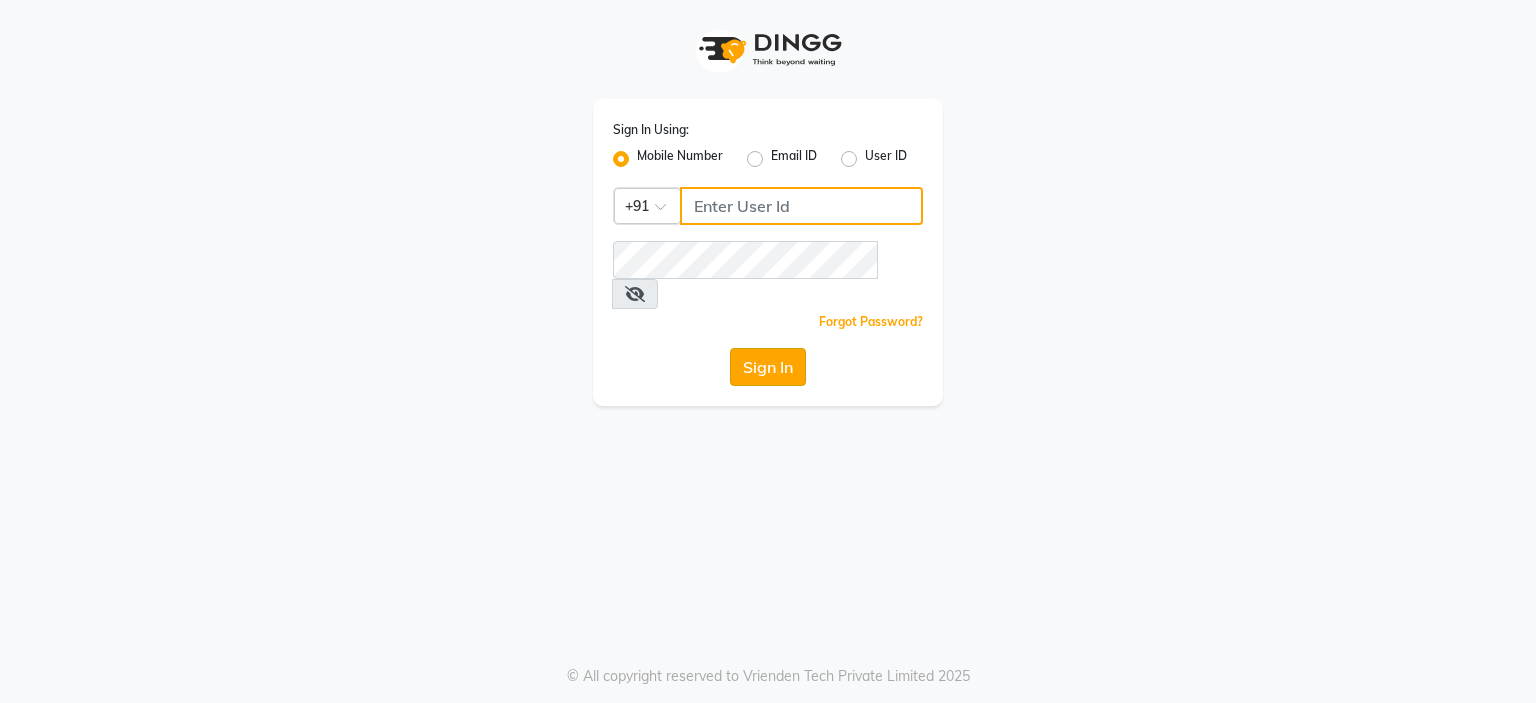 type on "9899525358" 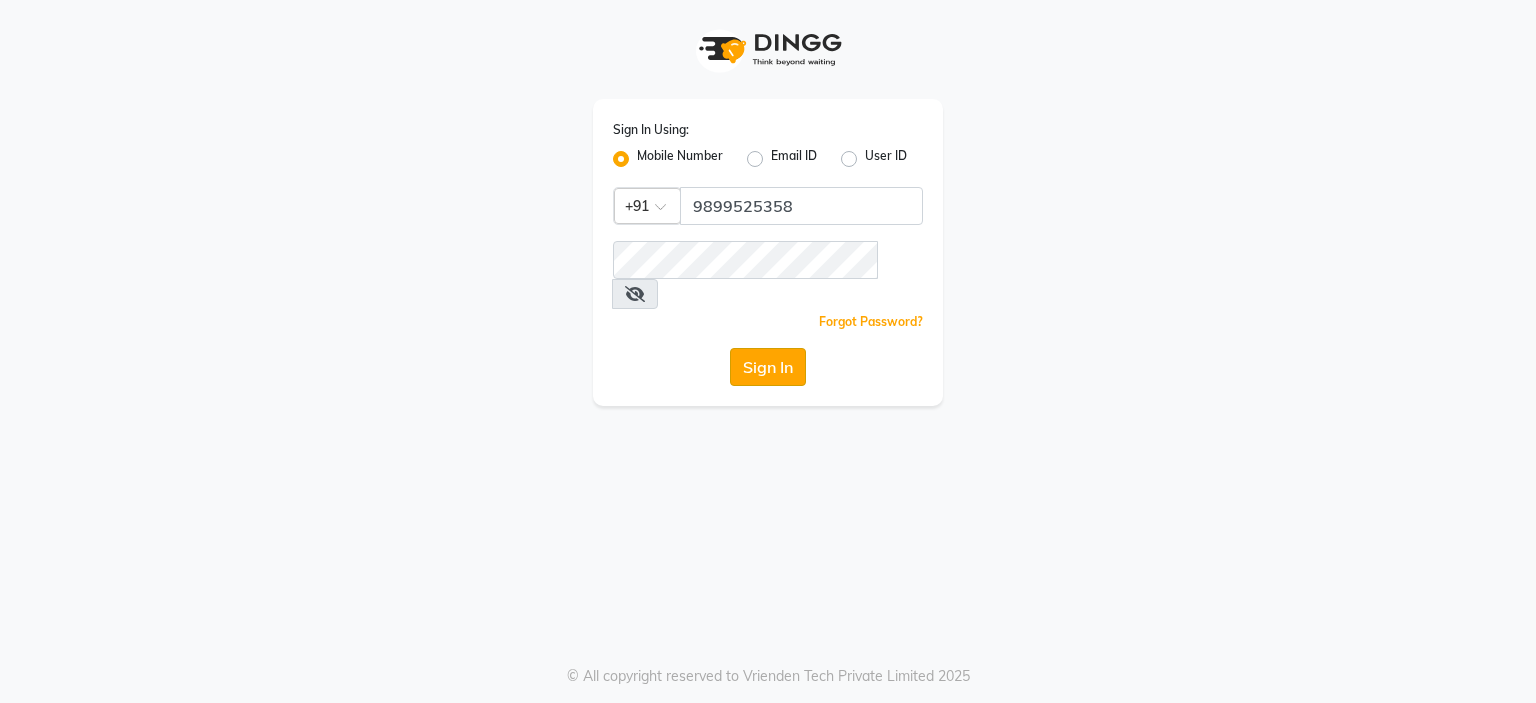 click on "Sign In" 